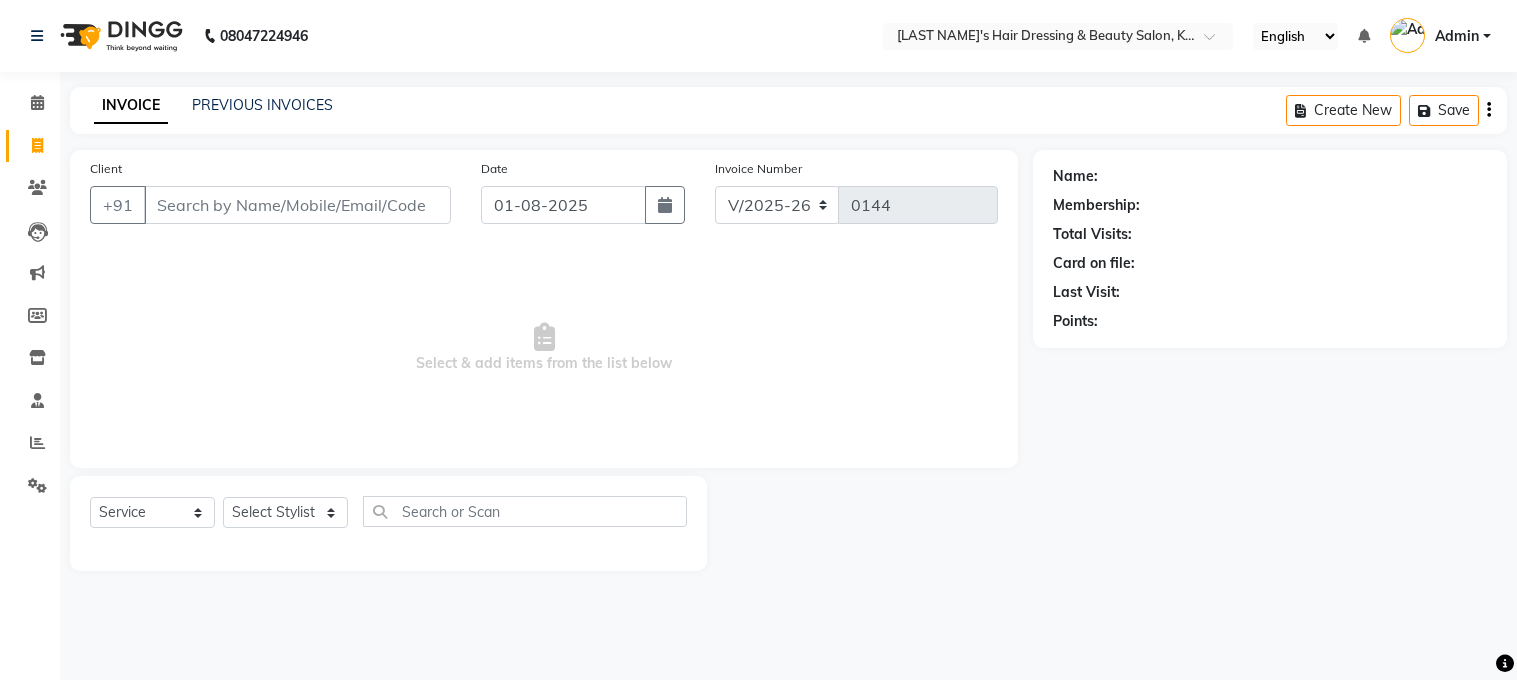 select on "4981" 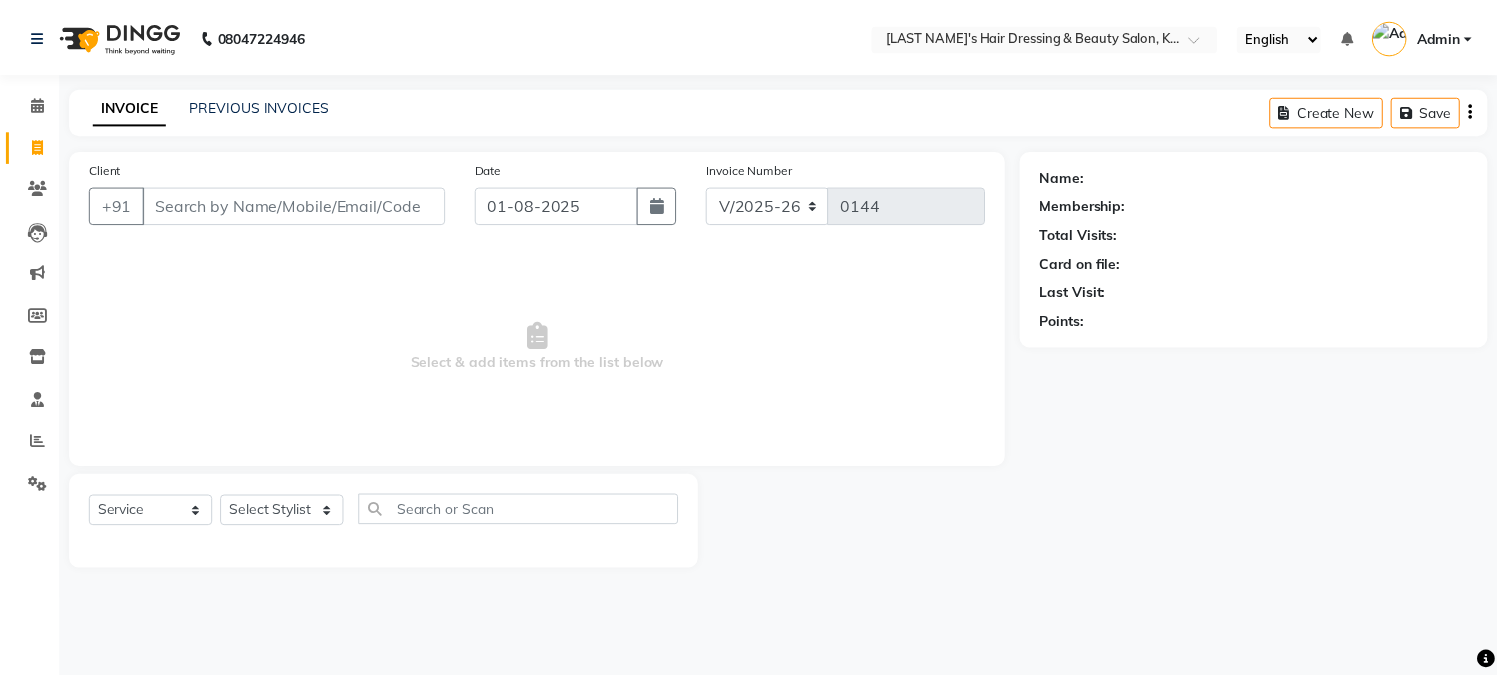 scroll, scrollTop: 0, scrollLeft: 0, axis: both 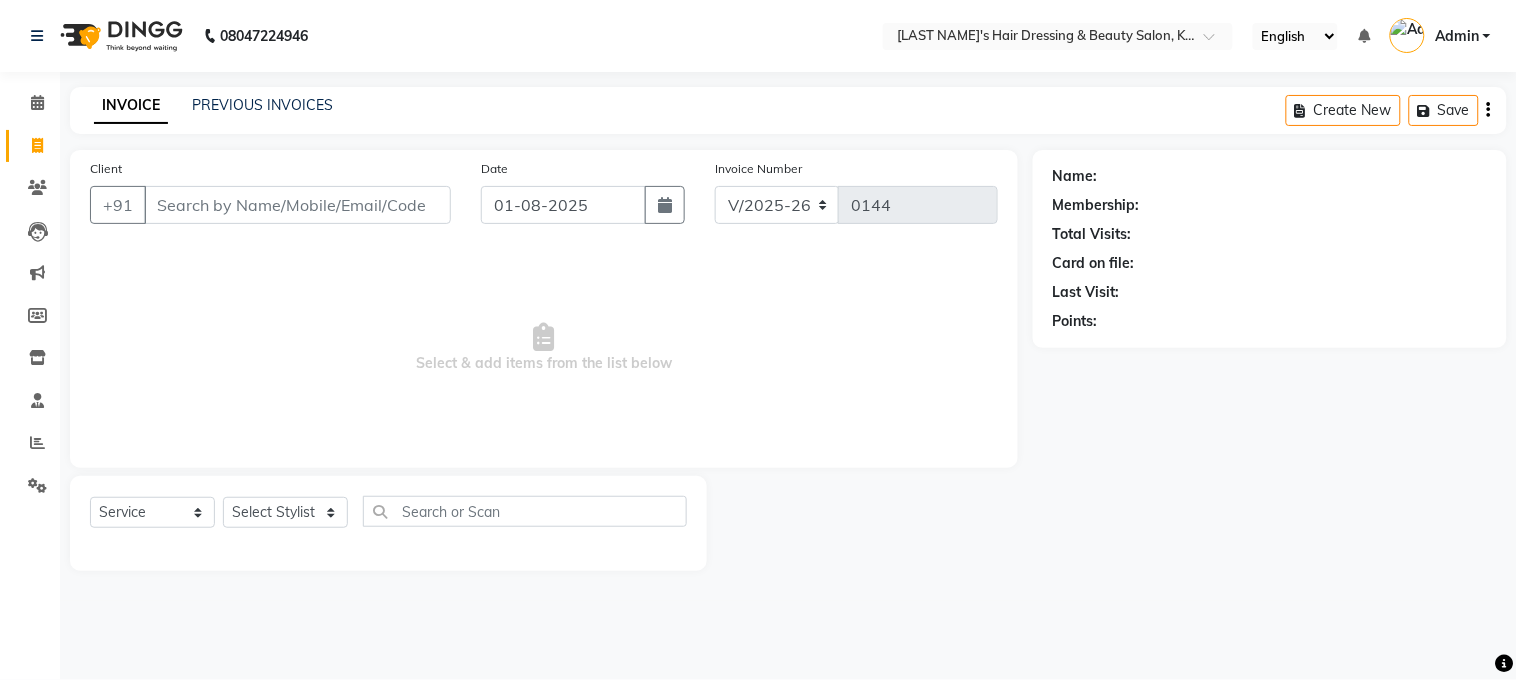 click on "Client" at bounding box center (297, 205) 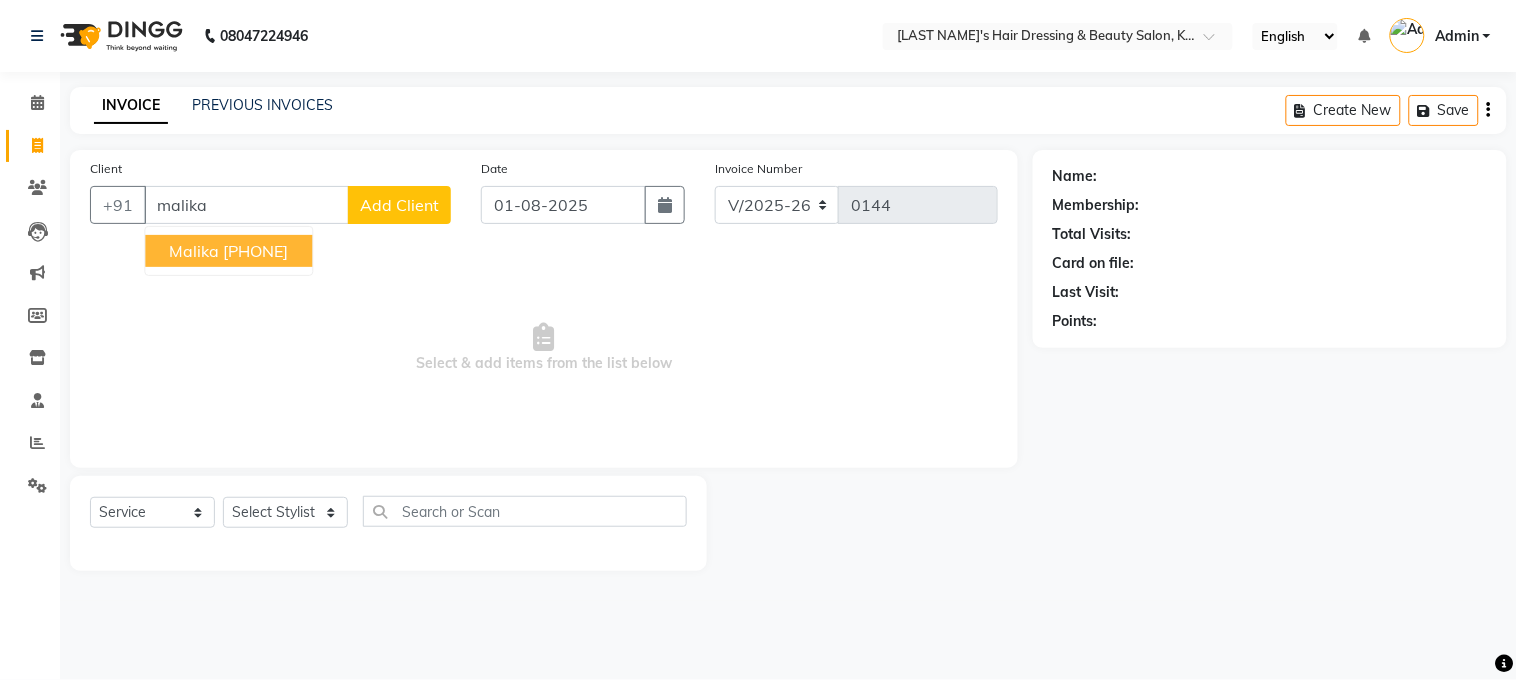 click on "[LAST NAME] [PHONE]" at bounding box center (228, 251) 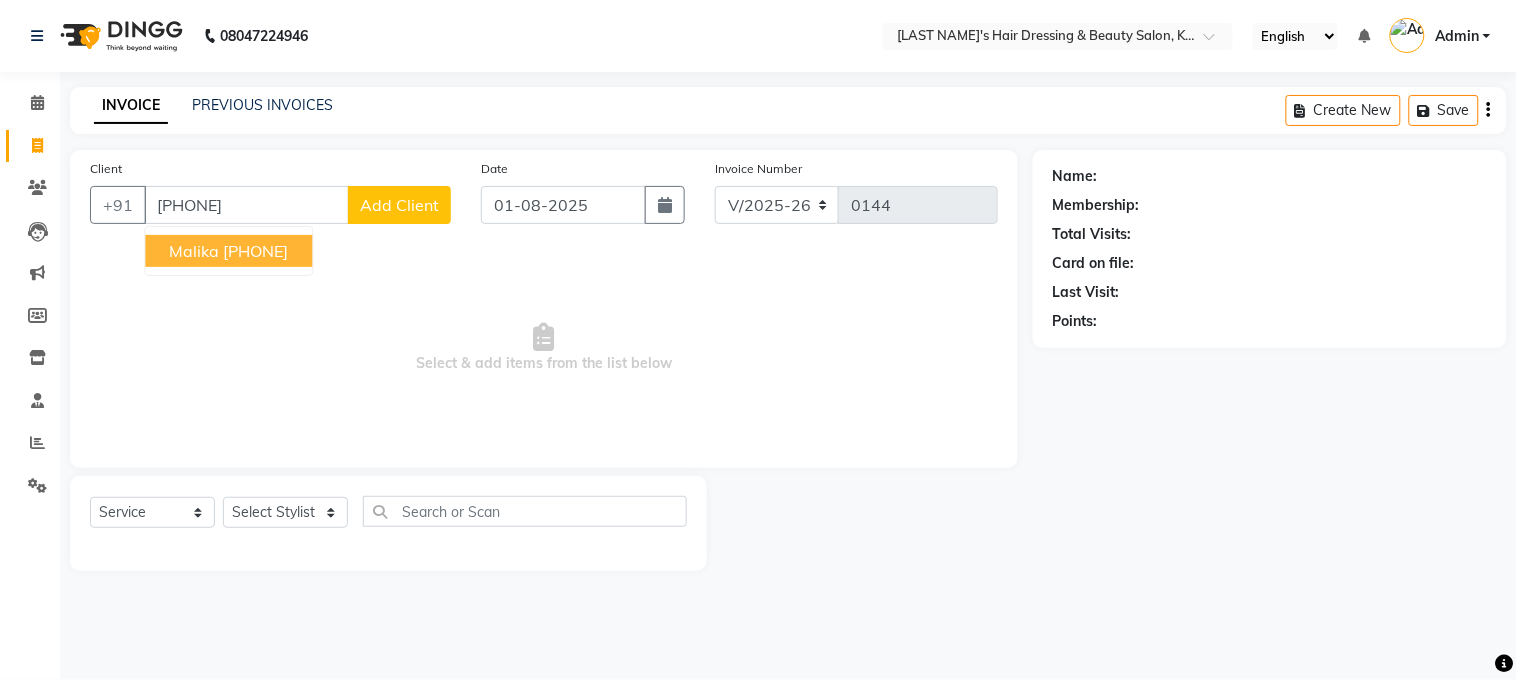type on "[PHONE]" 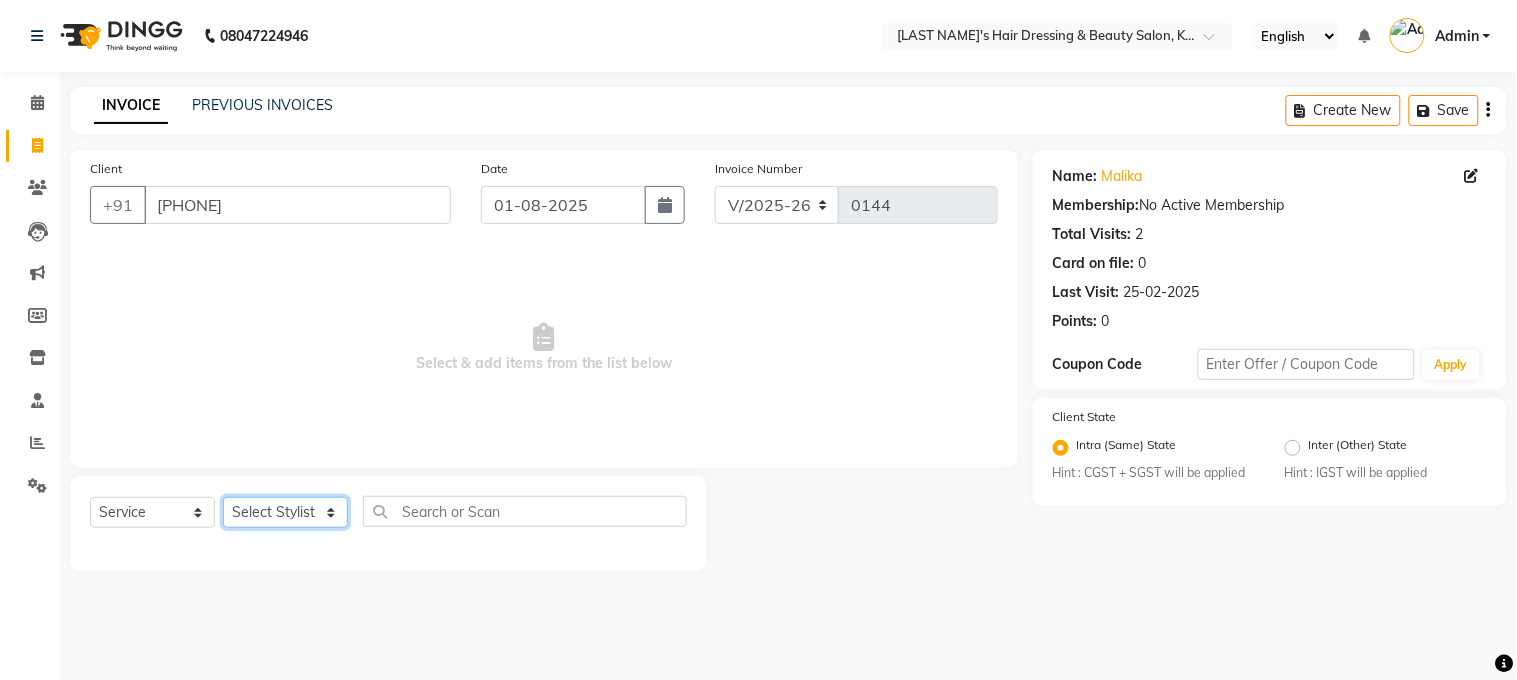 click on "Select Stylist [LAST NAME] [LAST NAME] [LAST NAME] [LAST NAME] [LAST NAME]" 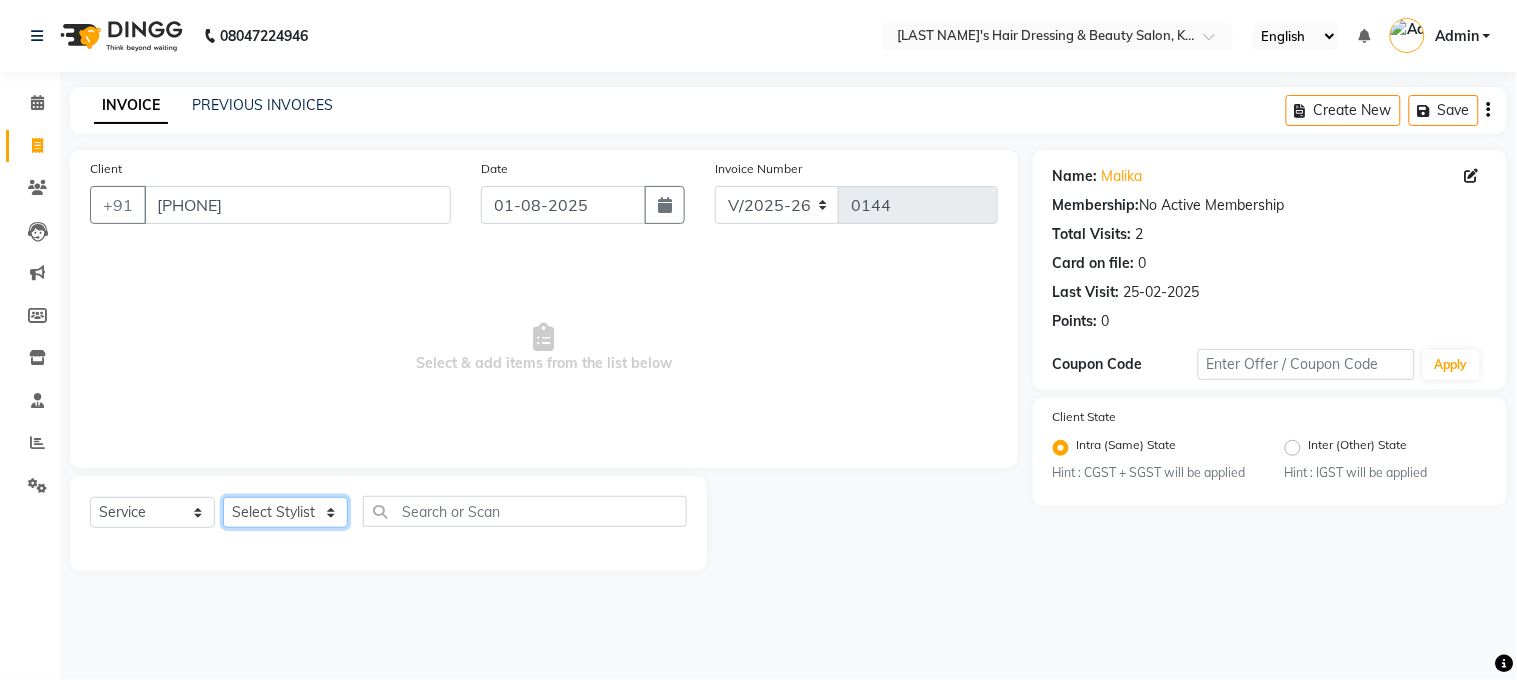 select on "32958" 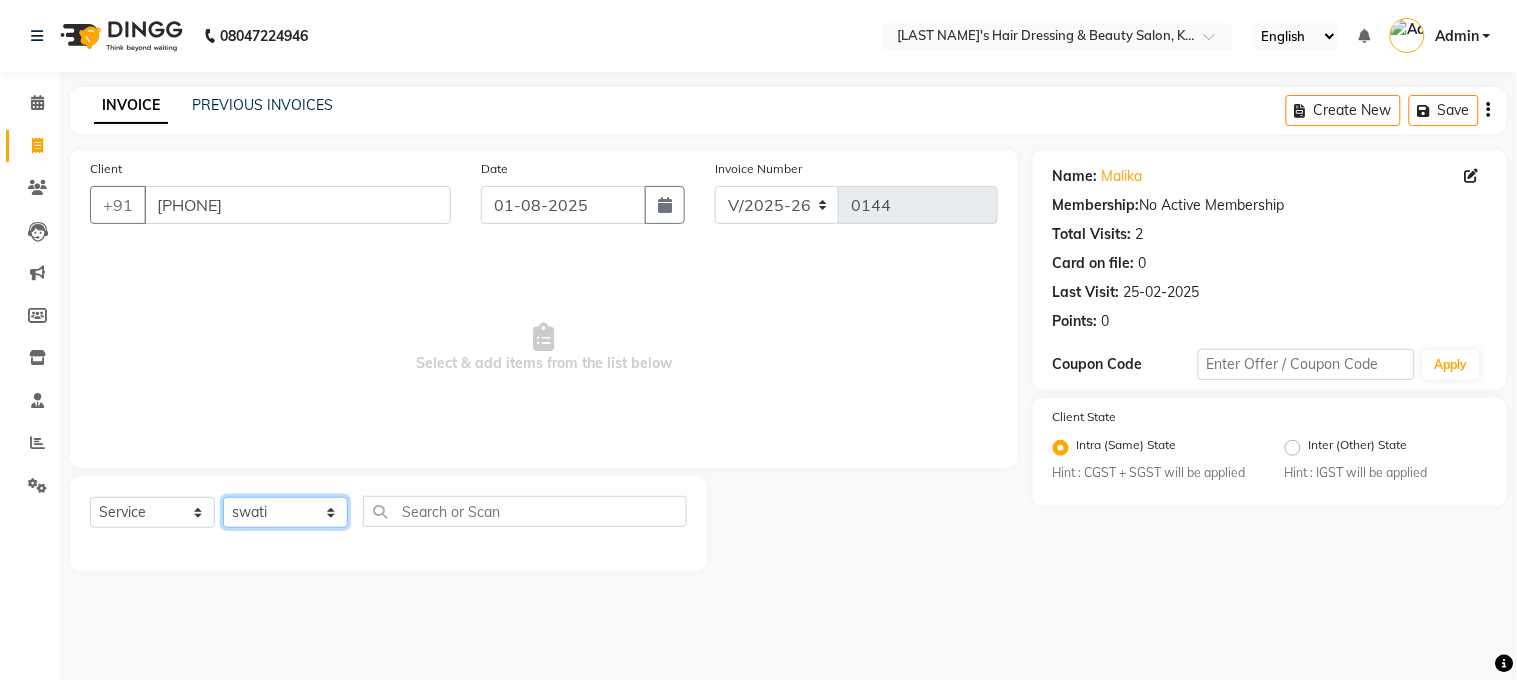 click on "Select Stylist [LAST NAME] [LAST NAME] [LAST NAME] [LAST NAME] [LAST NAME]" 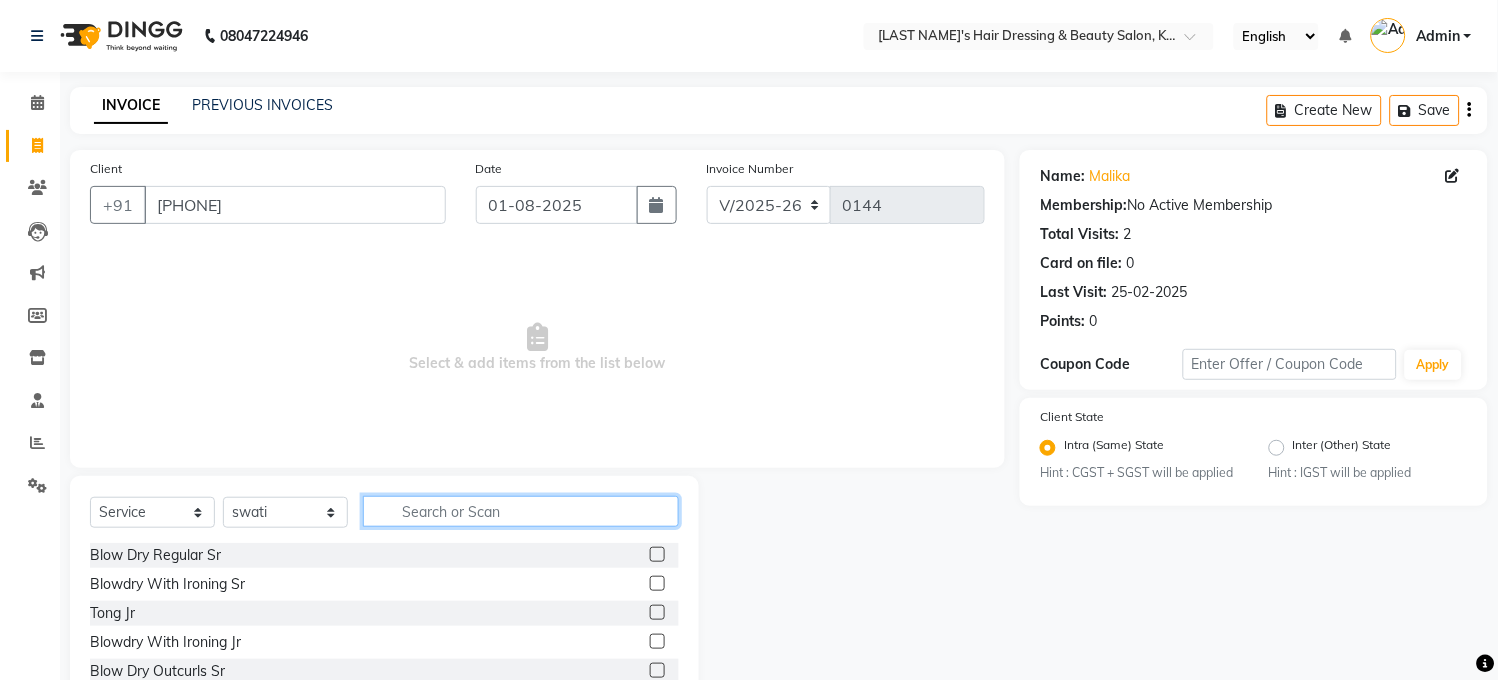 click 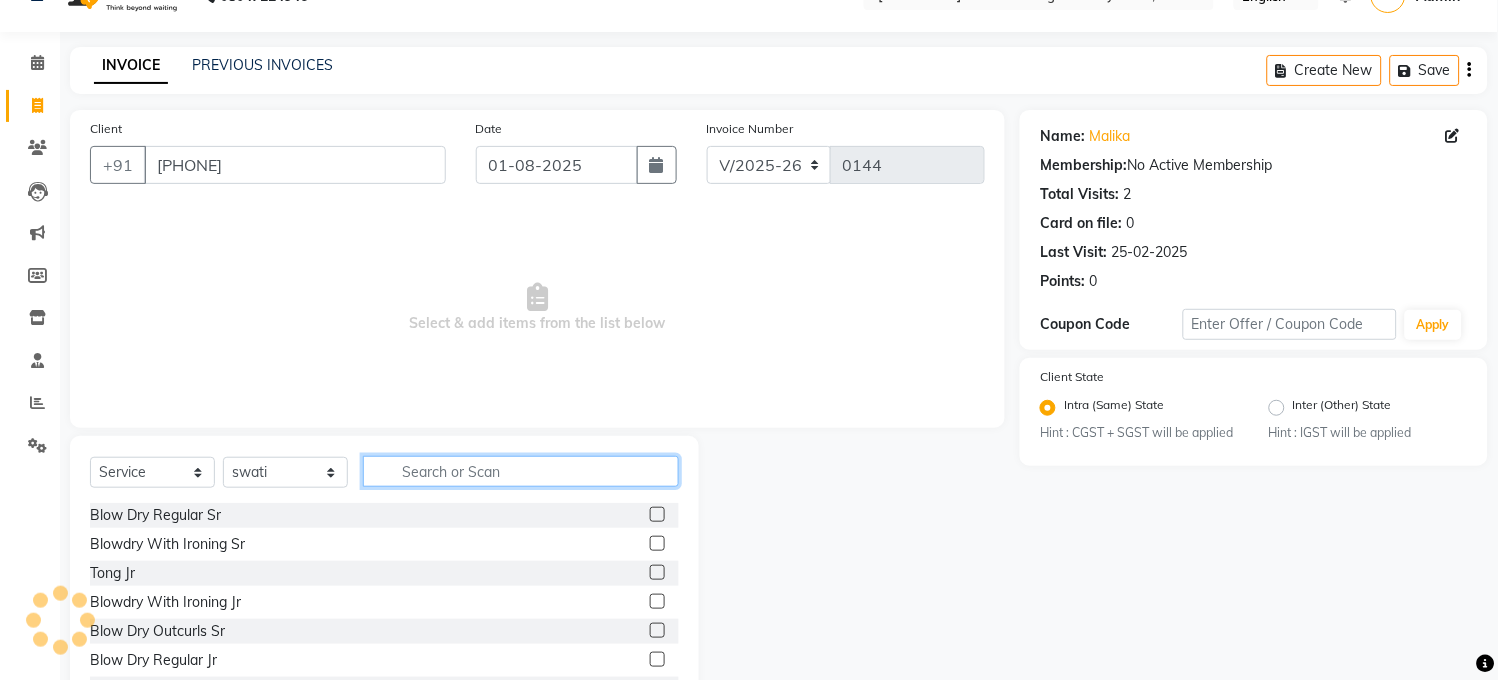 scroll, scrollTop: 121, scrollLeft: 0, axis: vertical 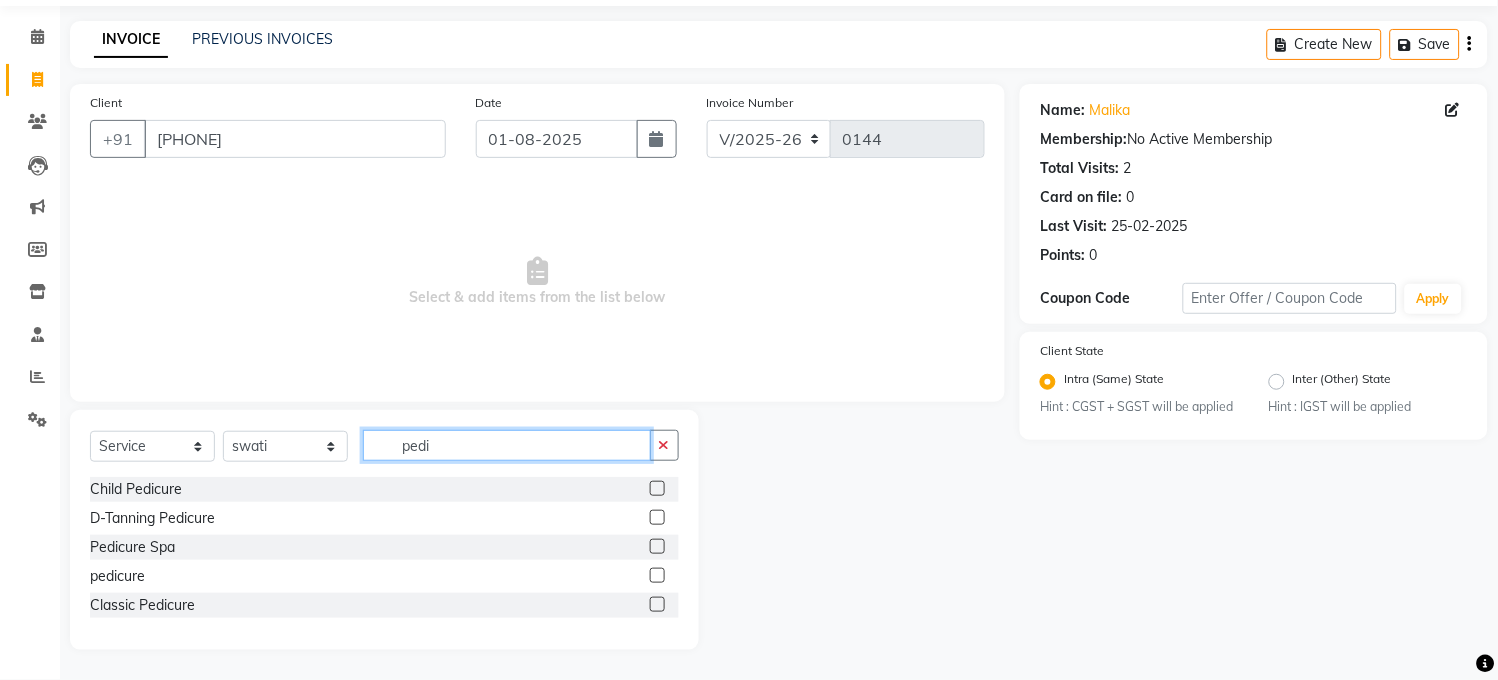 type on "pedi" 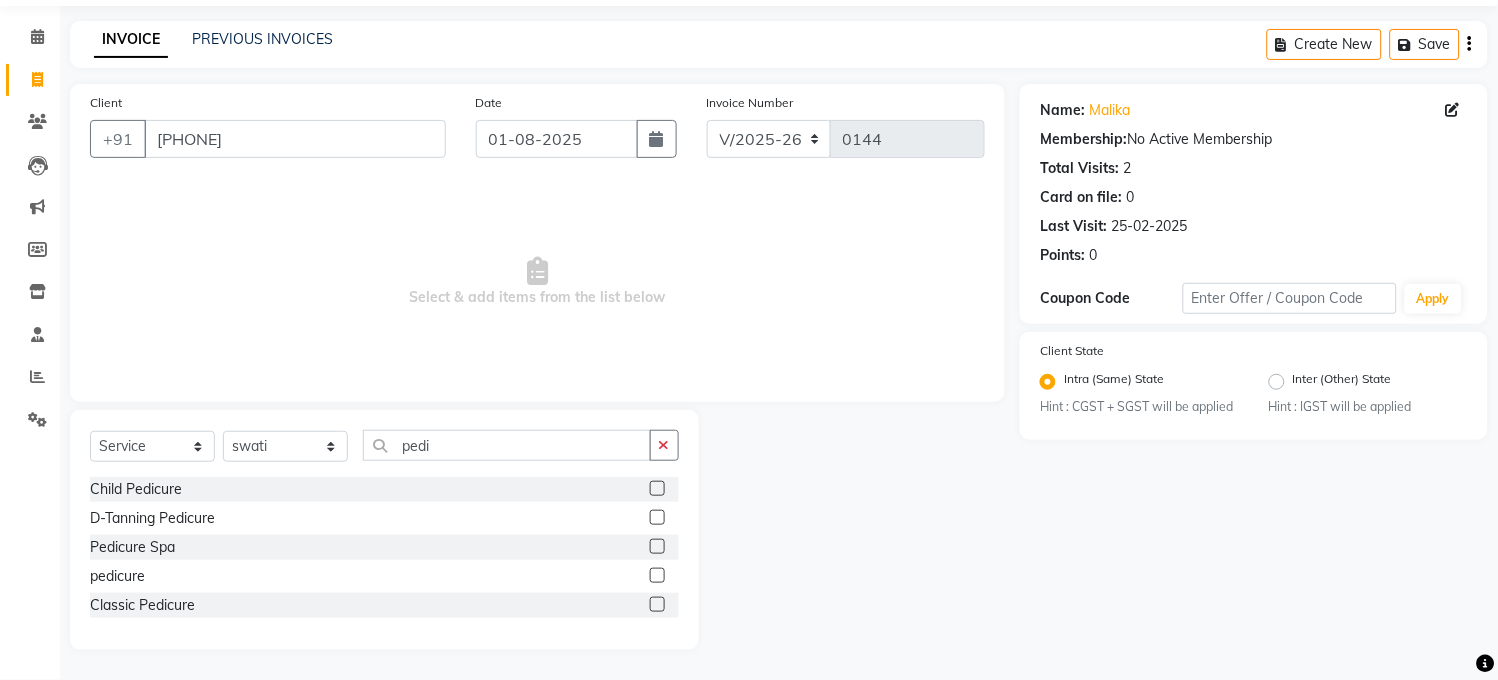 click 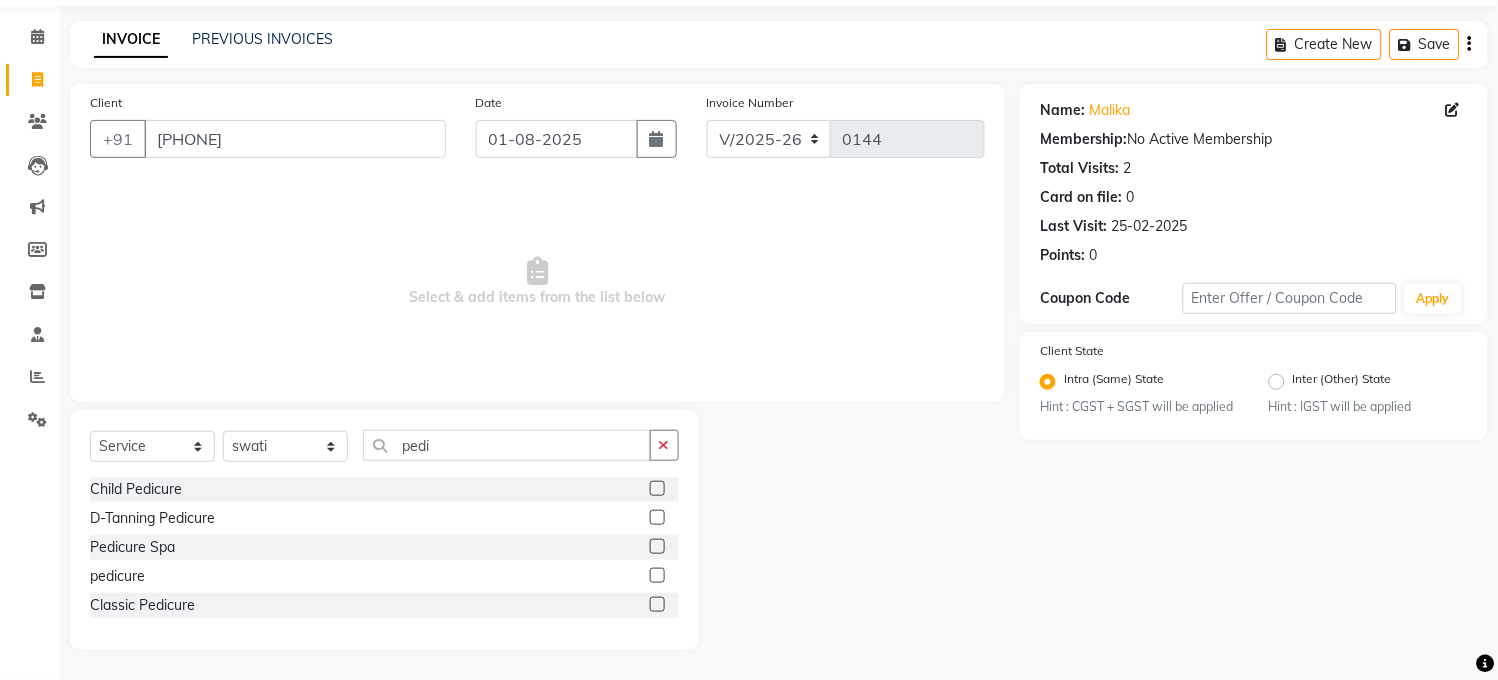 click at bounding box center (656, 576) 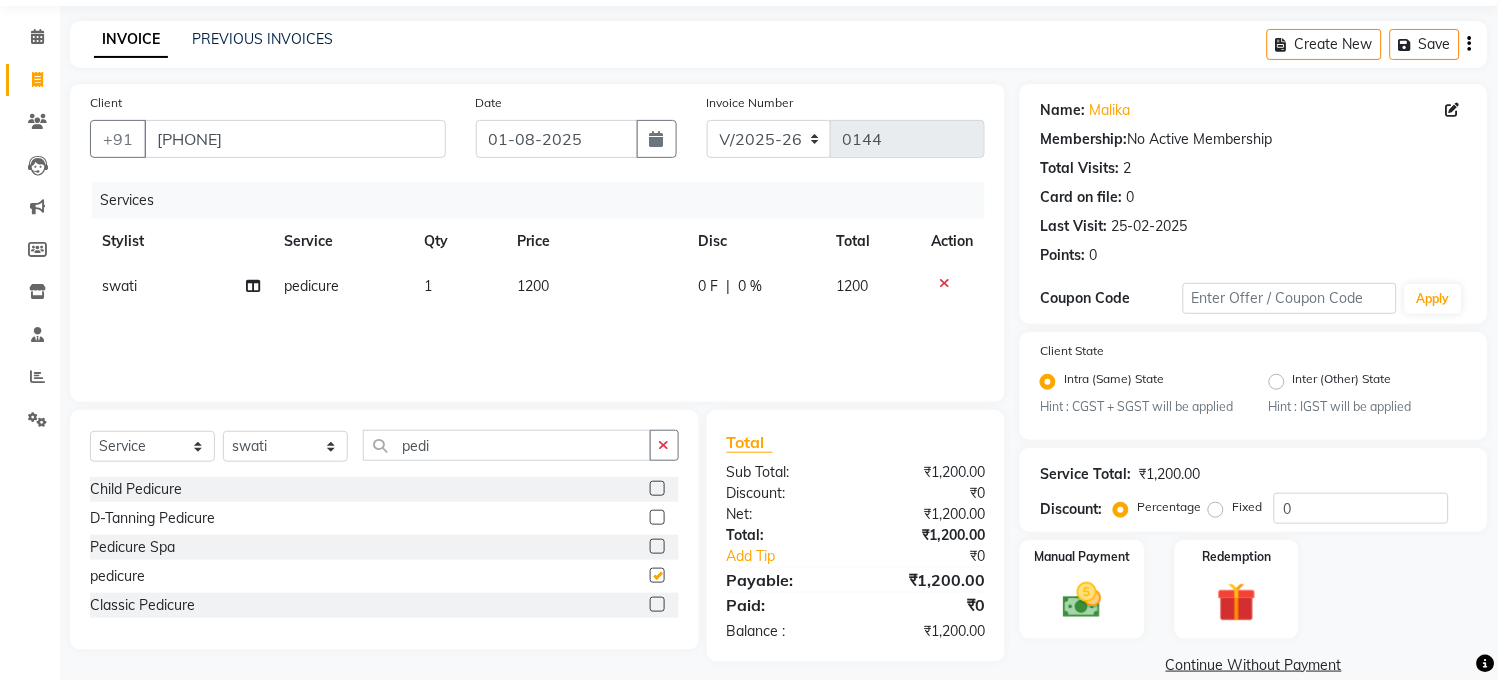 checkbox on "false" 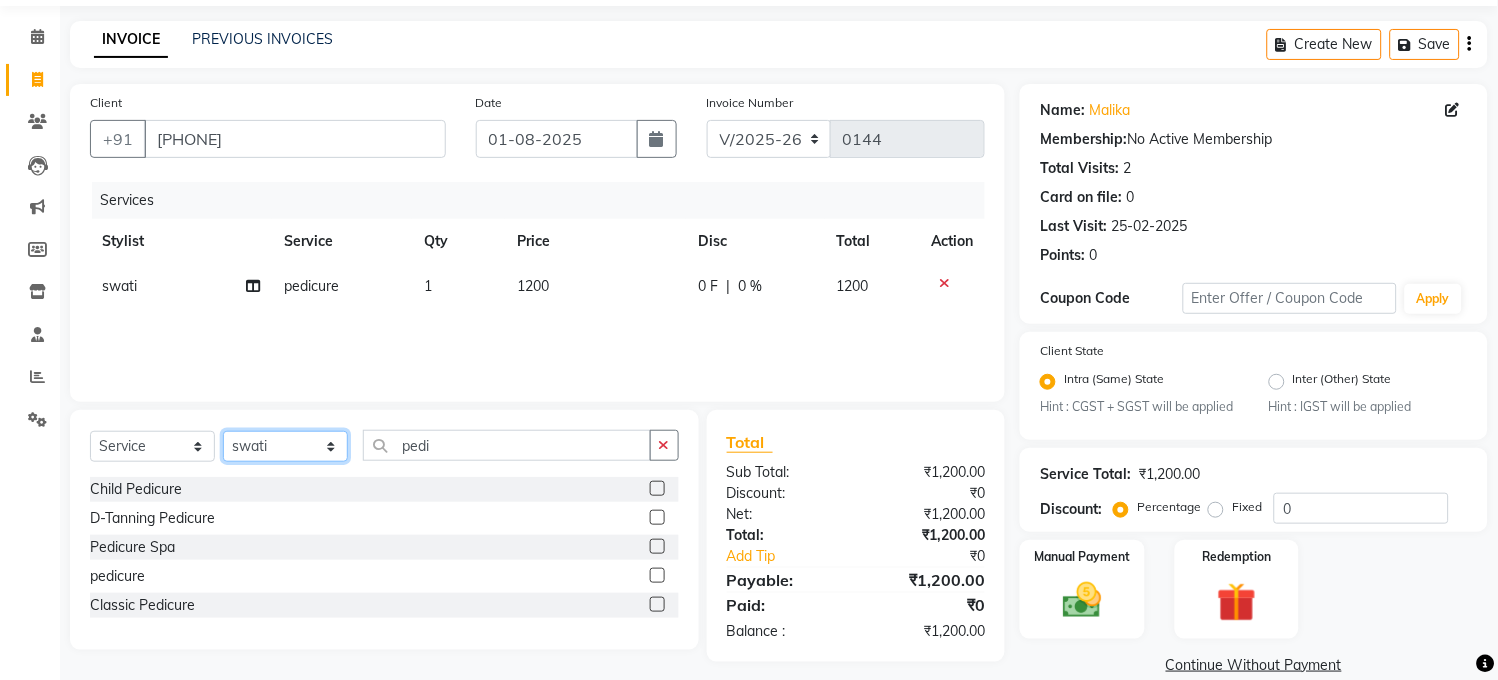 click on "Select Stylist [LAST NAME] [LAST NAME] [LAST NAME] [LAST NAME] [LAST NAME]" 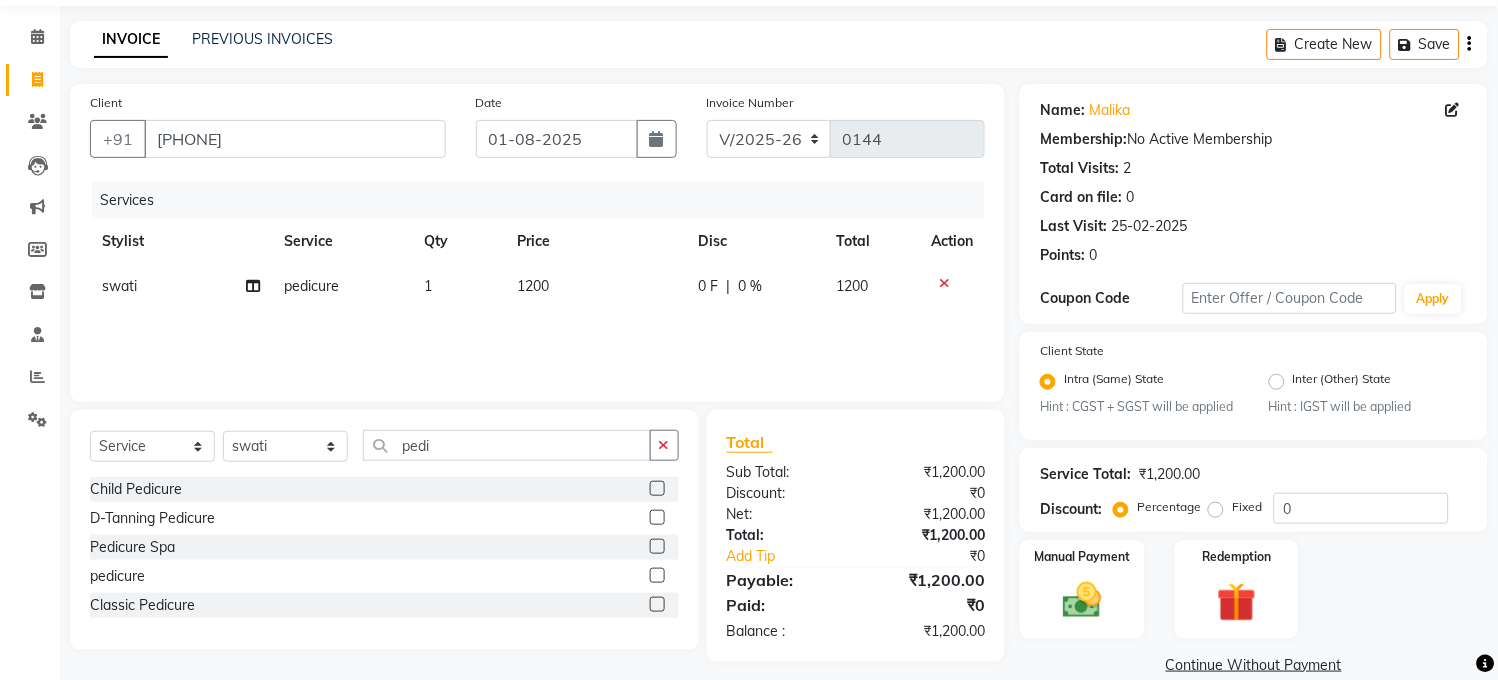 click on "swati" 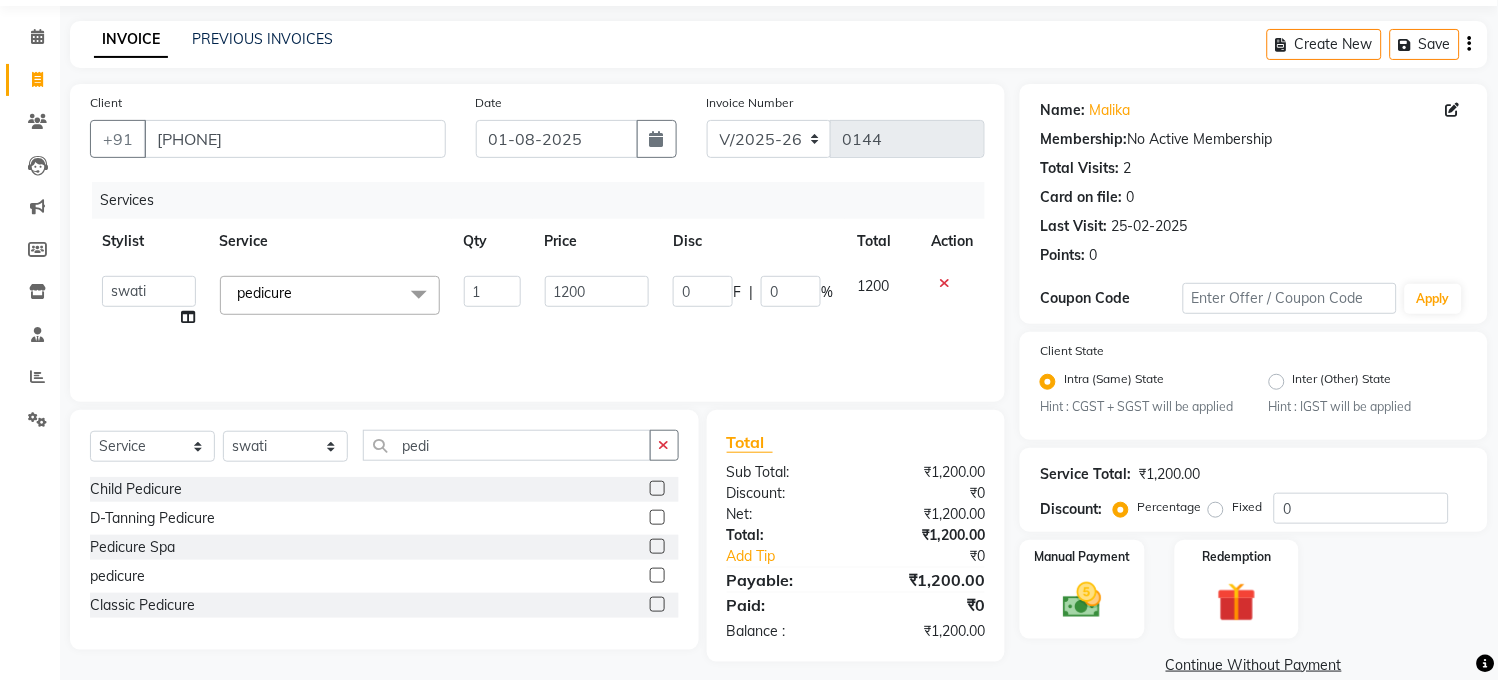 click on "pedicure  x" 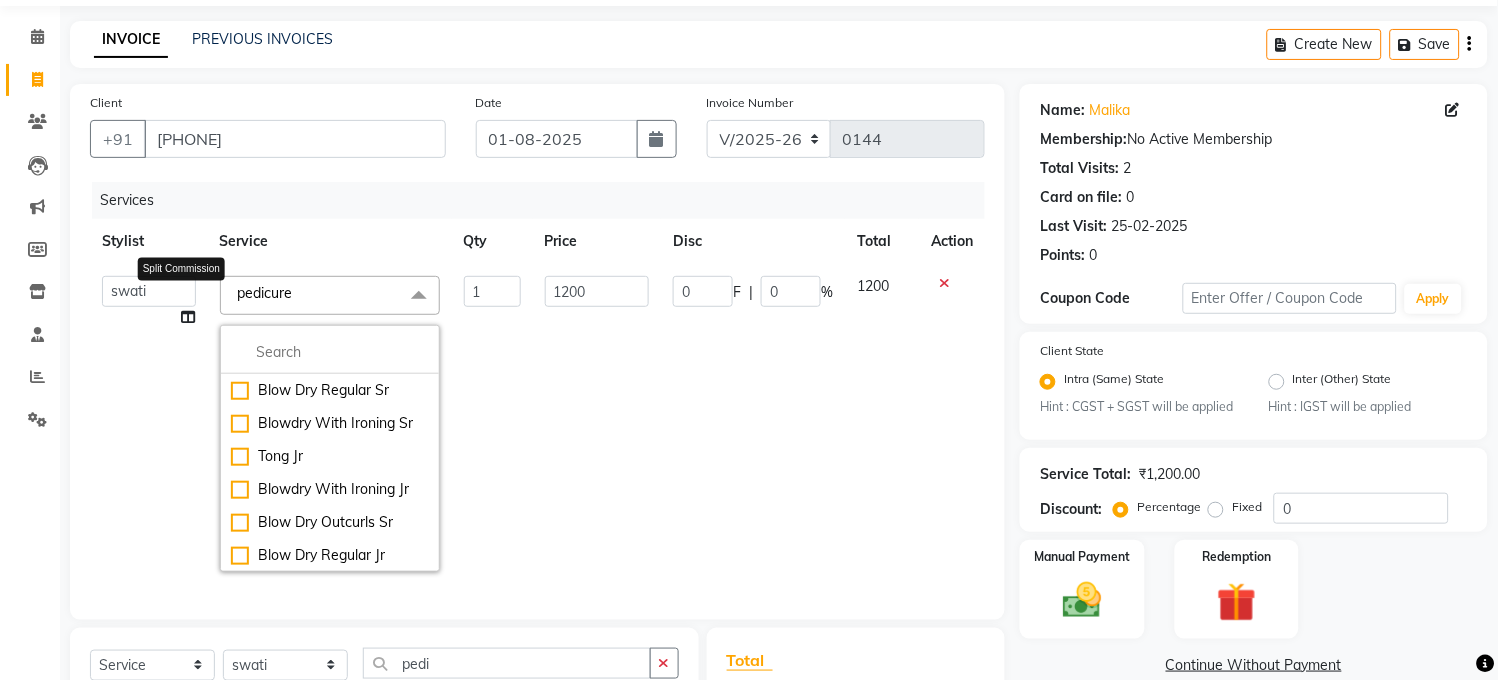 click 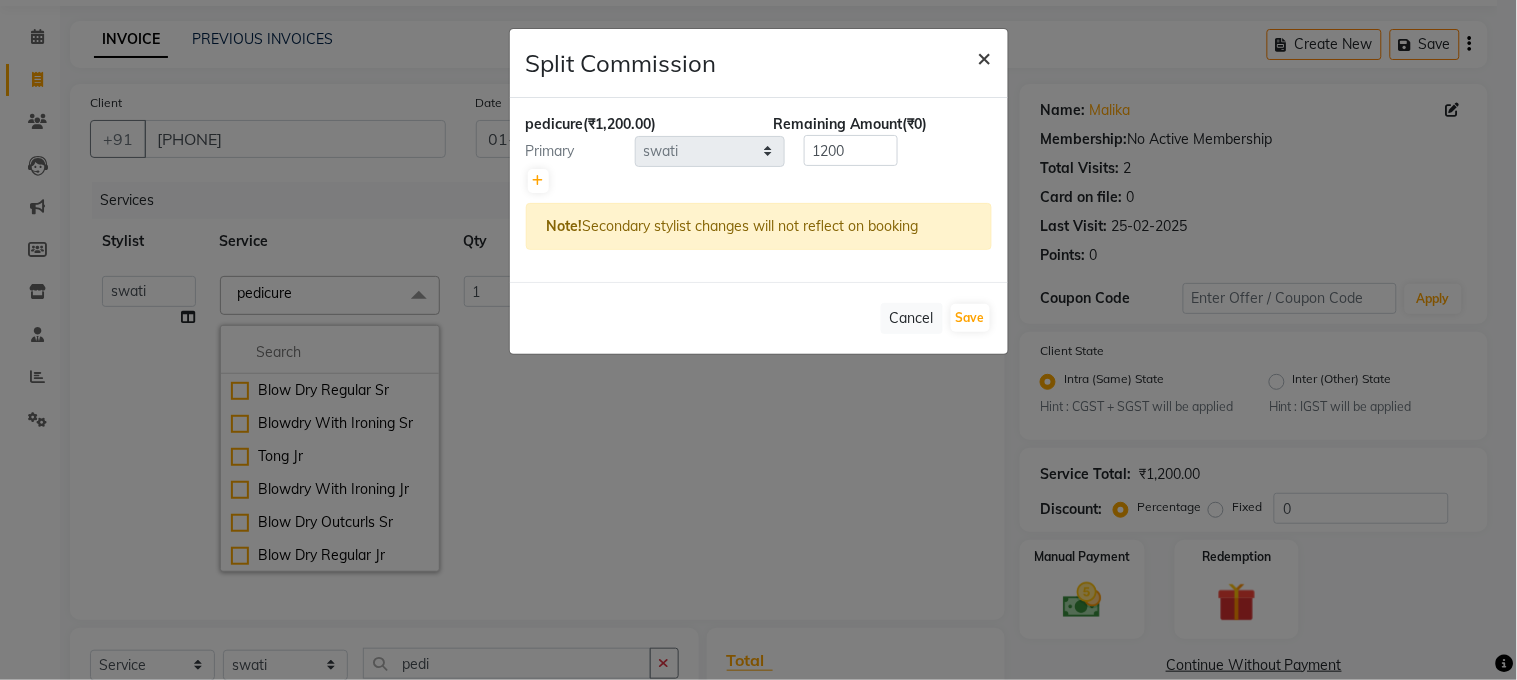 click on "×" 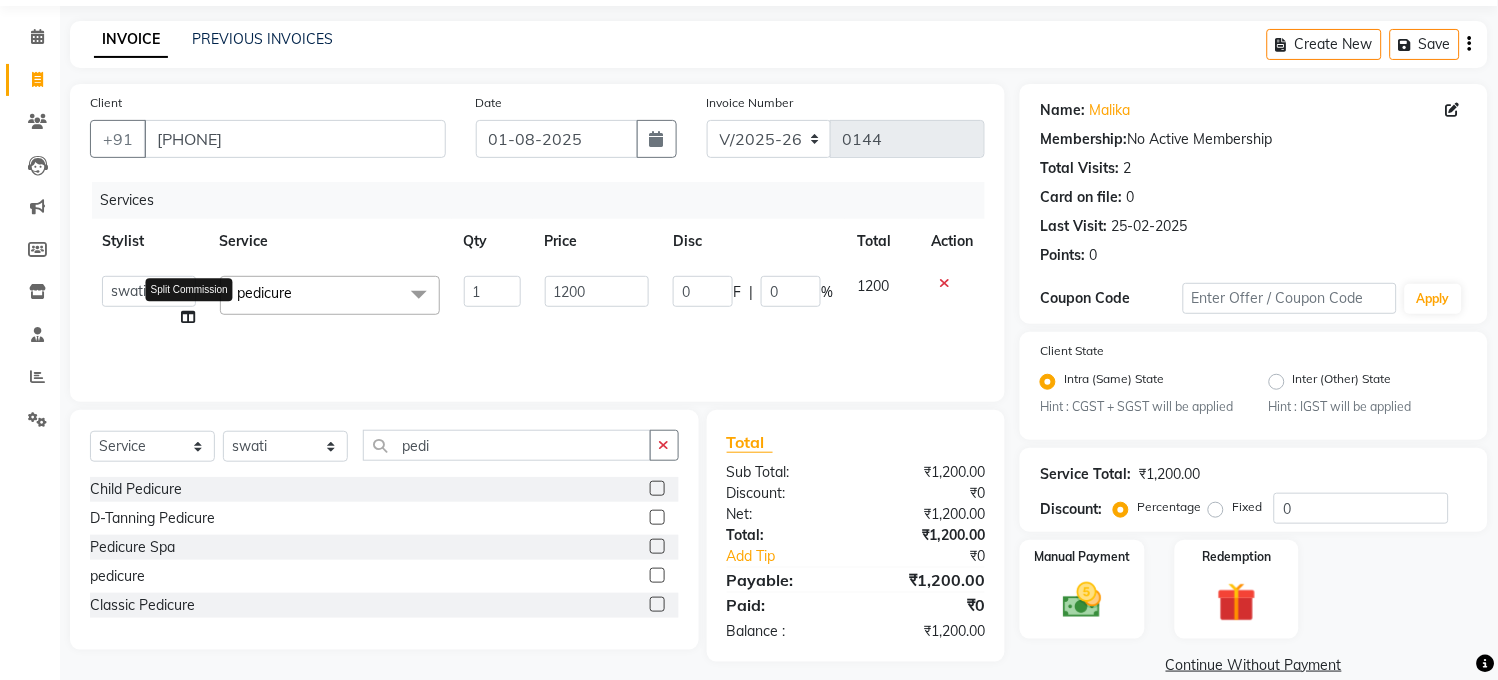 click 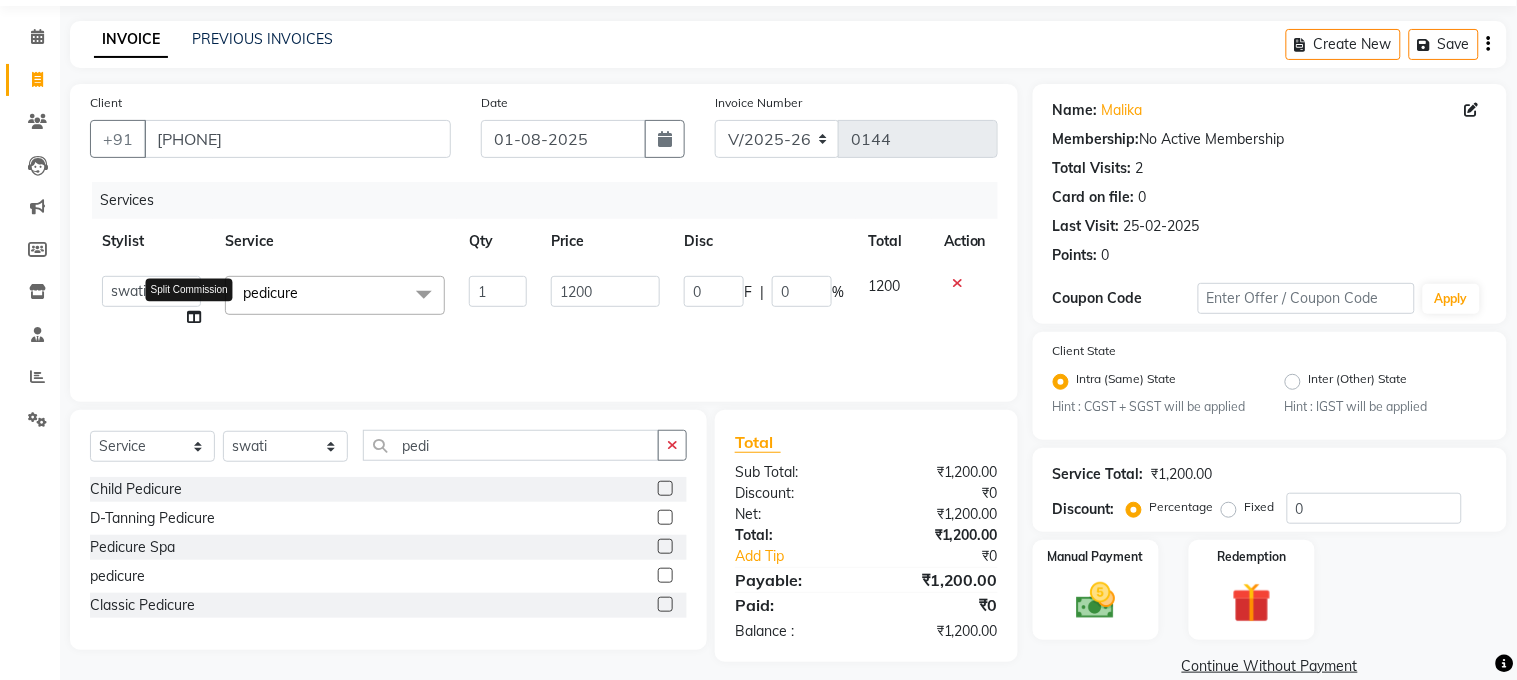 select on "32958" 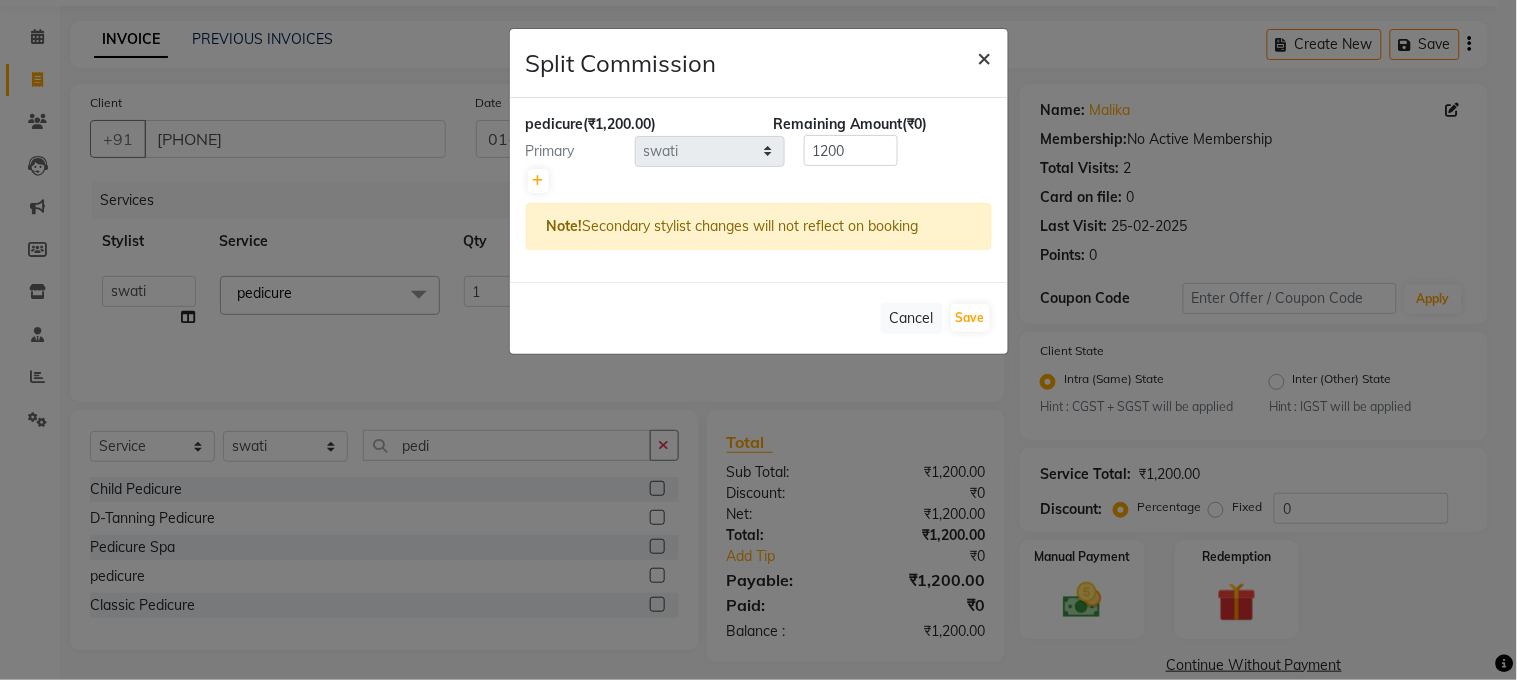 click on "×" 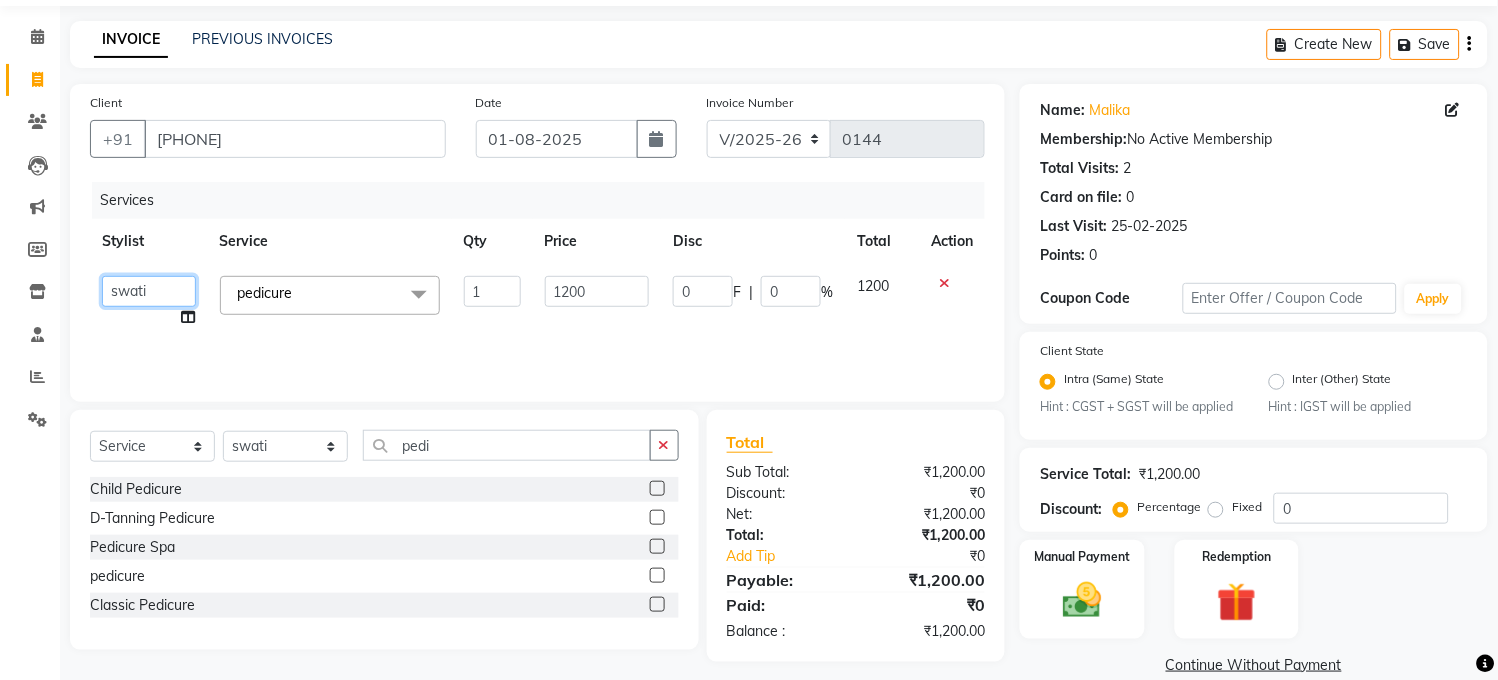 click on "[LAST NAME] [LAST NAME] [LAST NAME] [LAST NAME] [LAST NAME]" 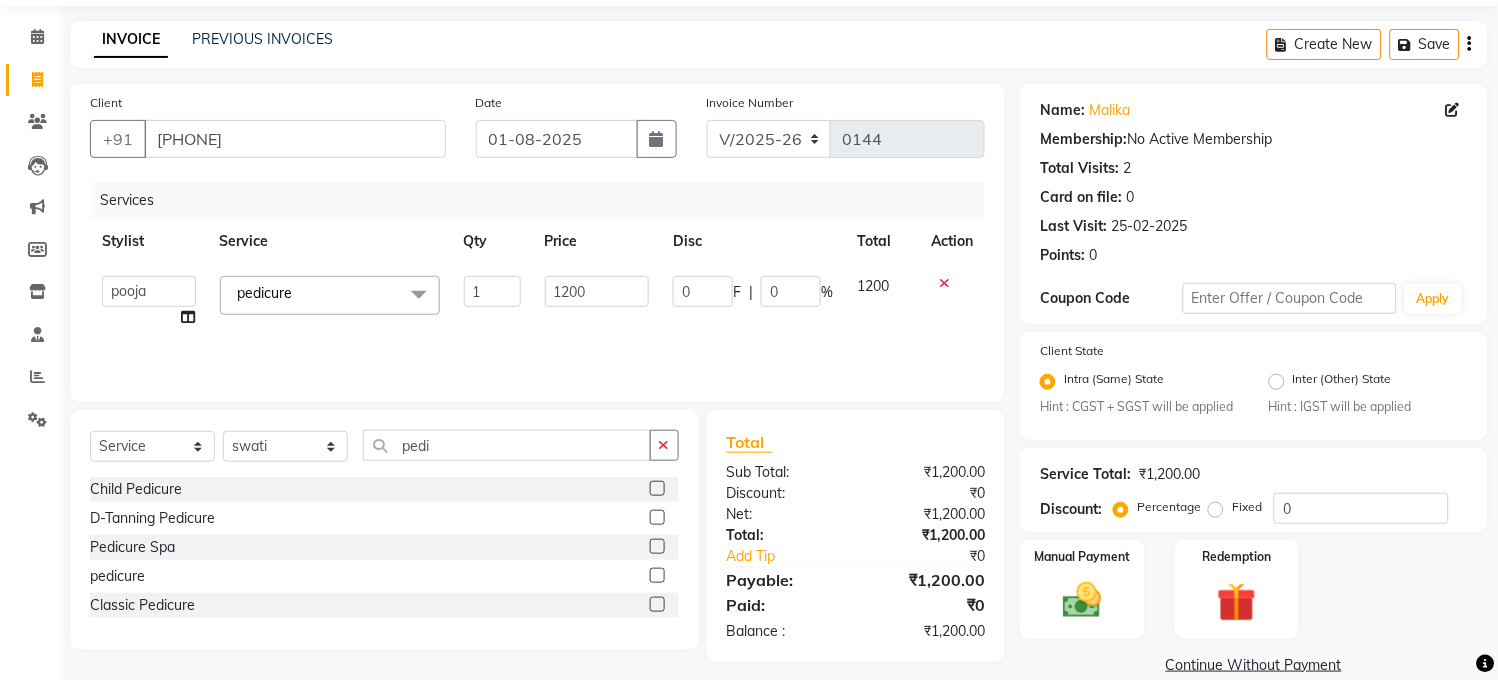 select on "83912" 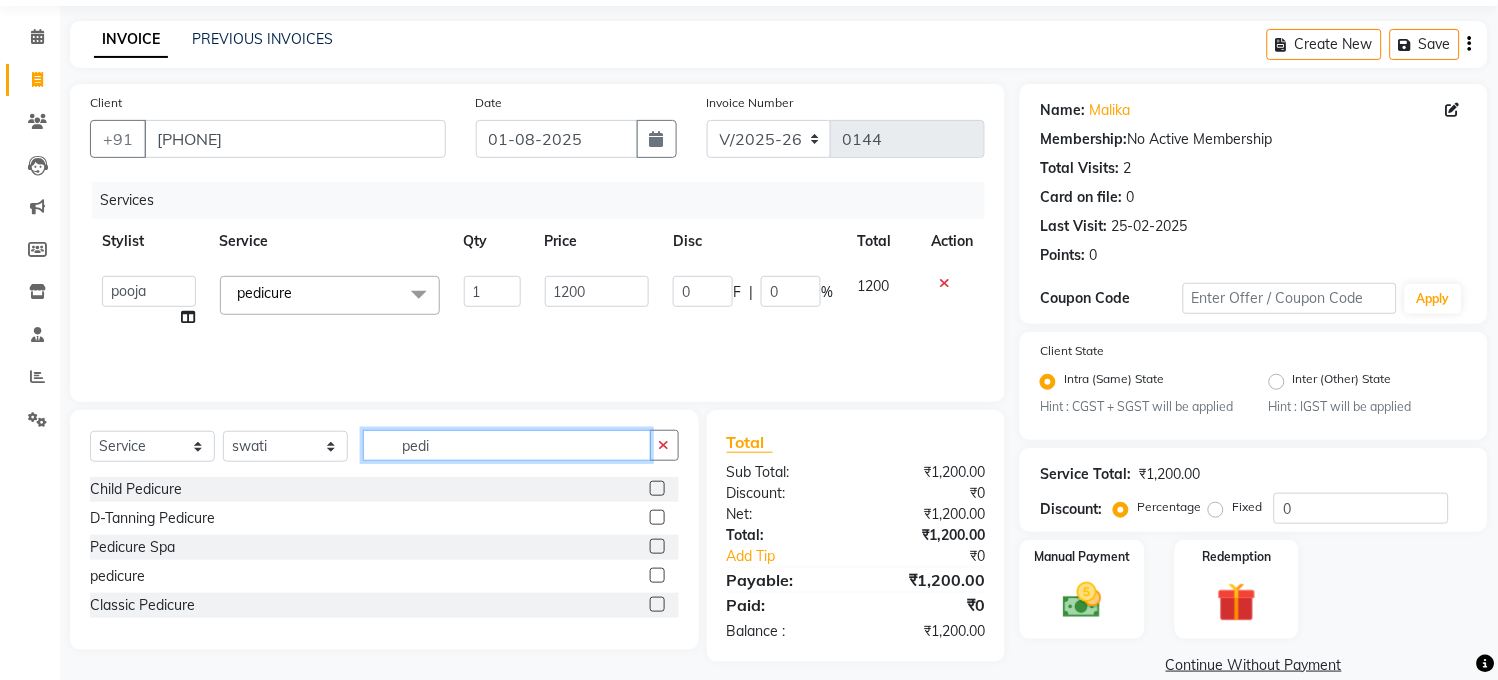 click on "pedi" 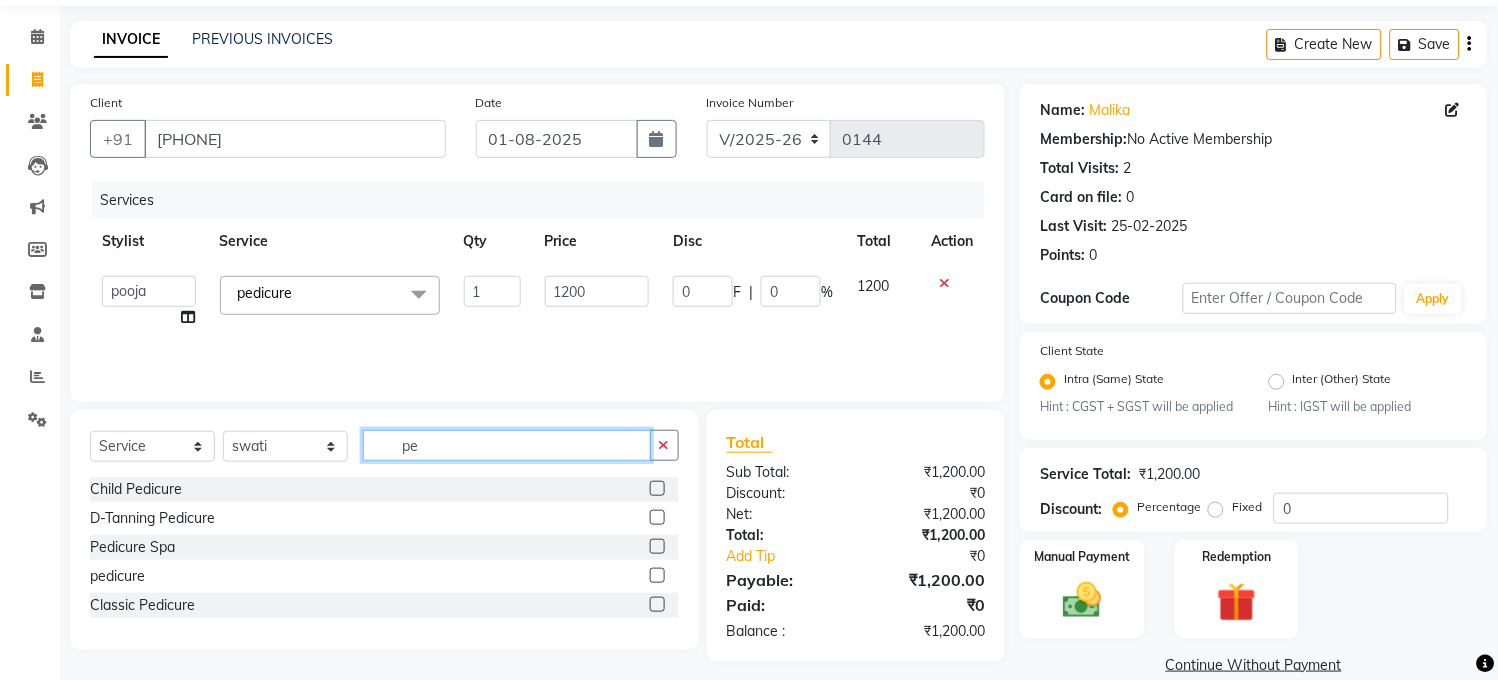 type on "p" 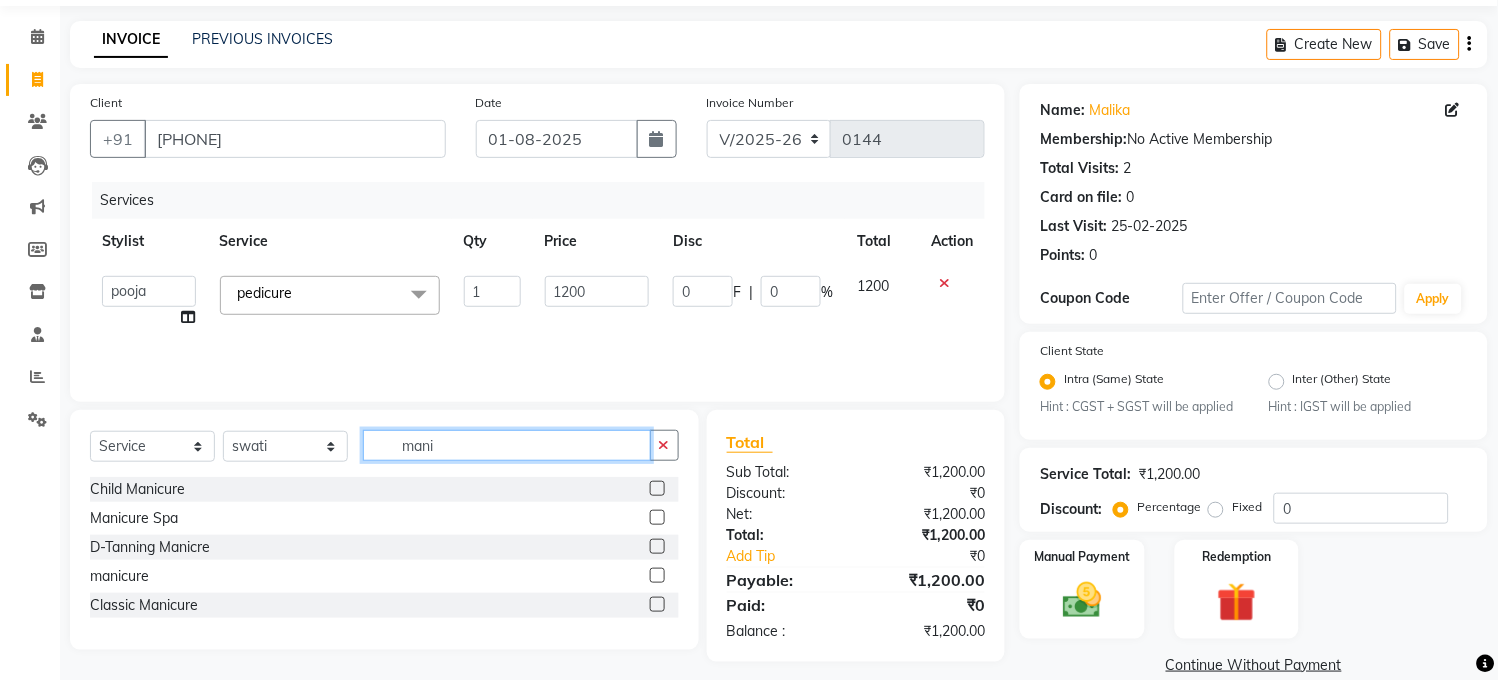 type on "mani" 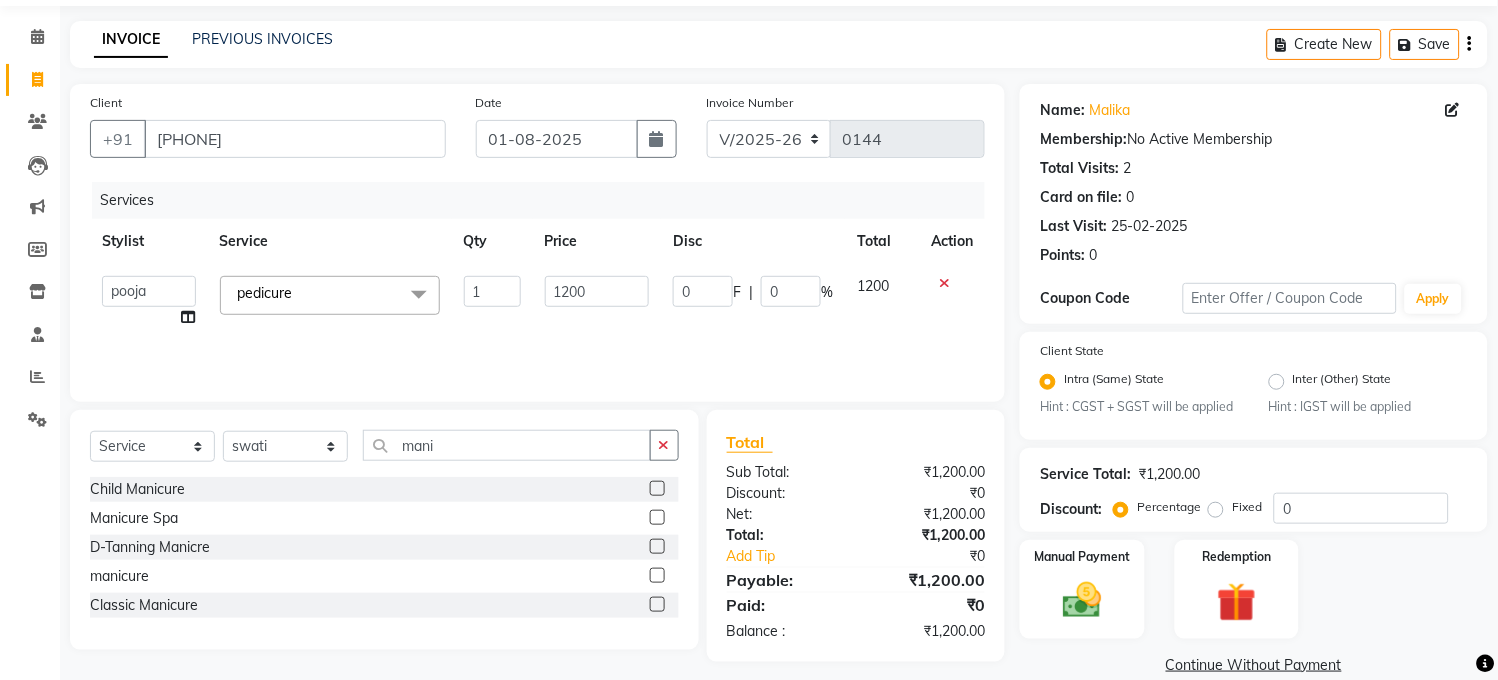 click 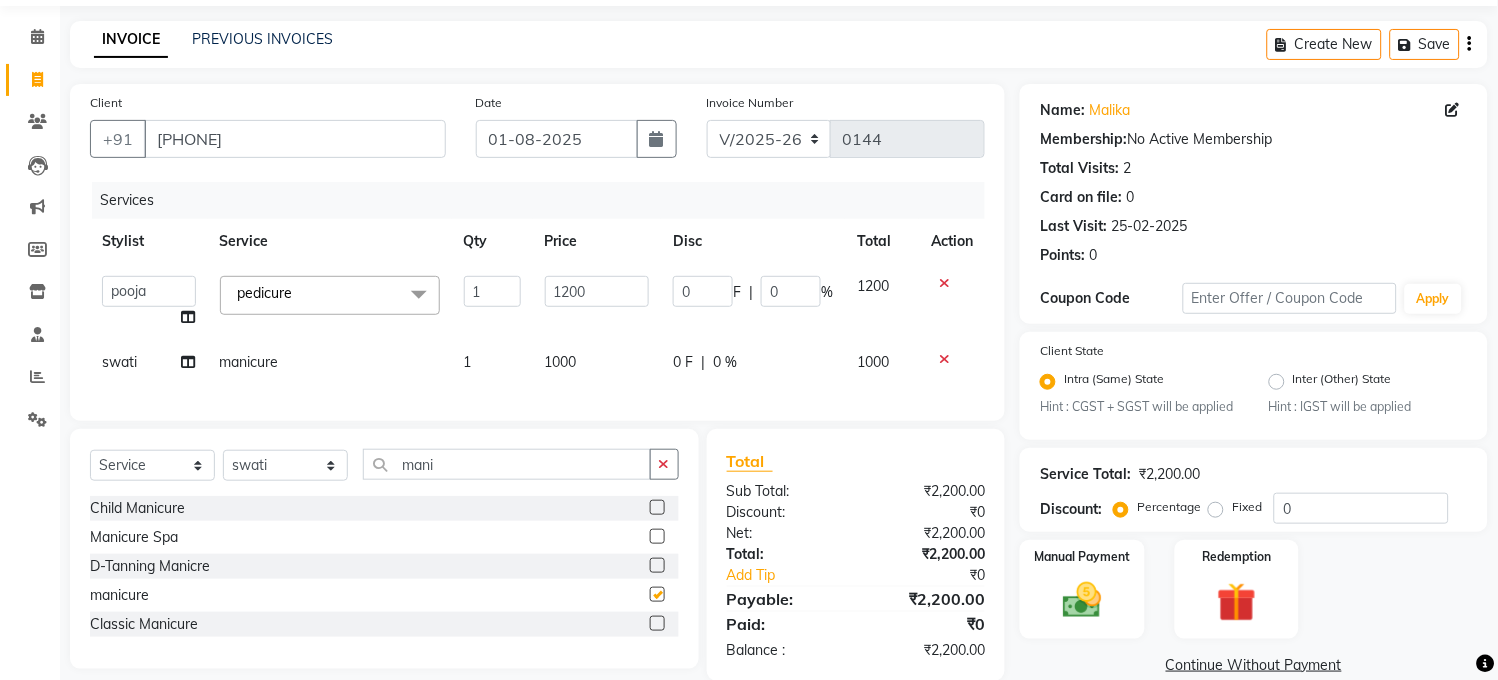 checkbox on "false" 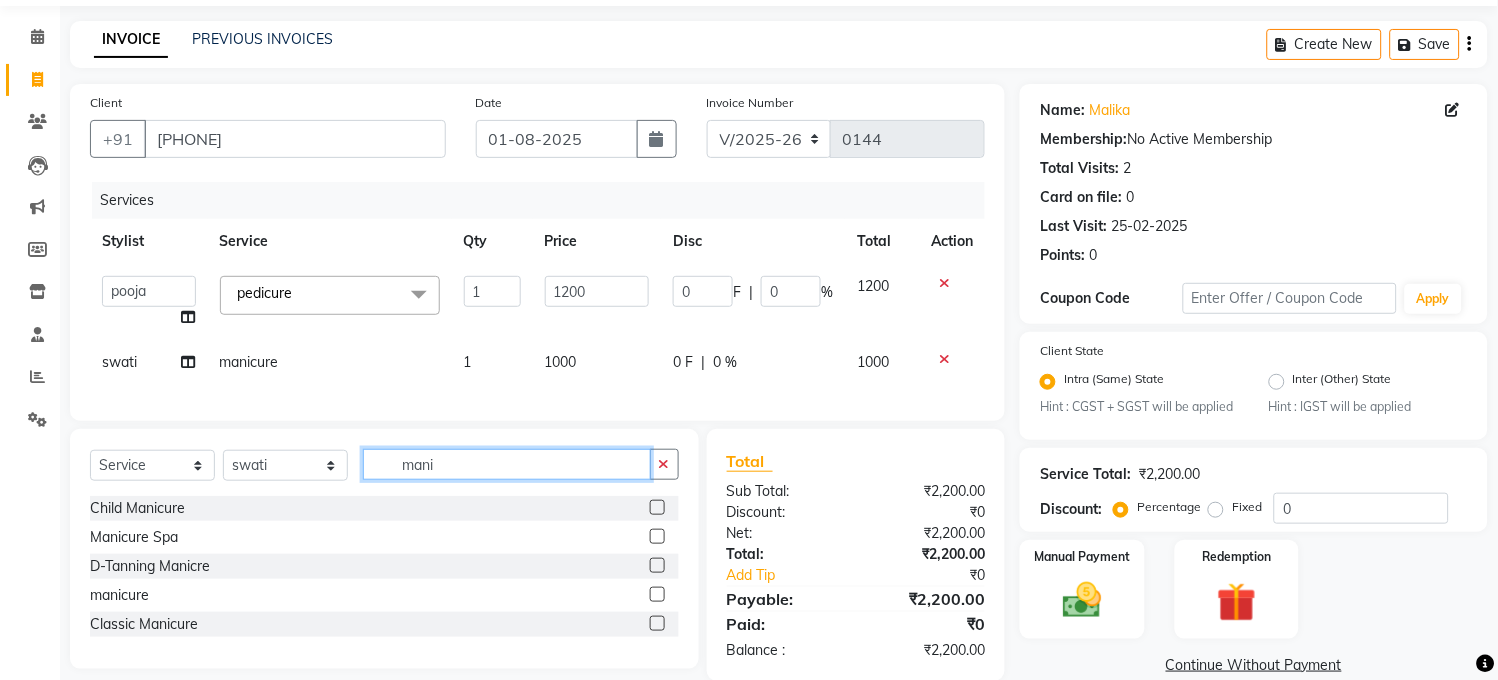click on "mani" 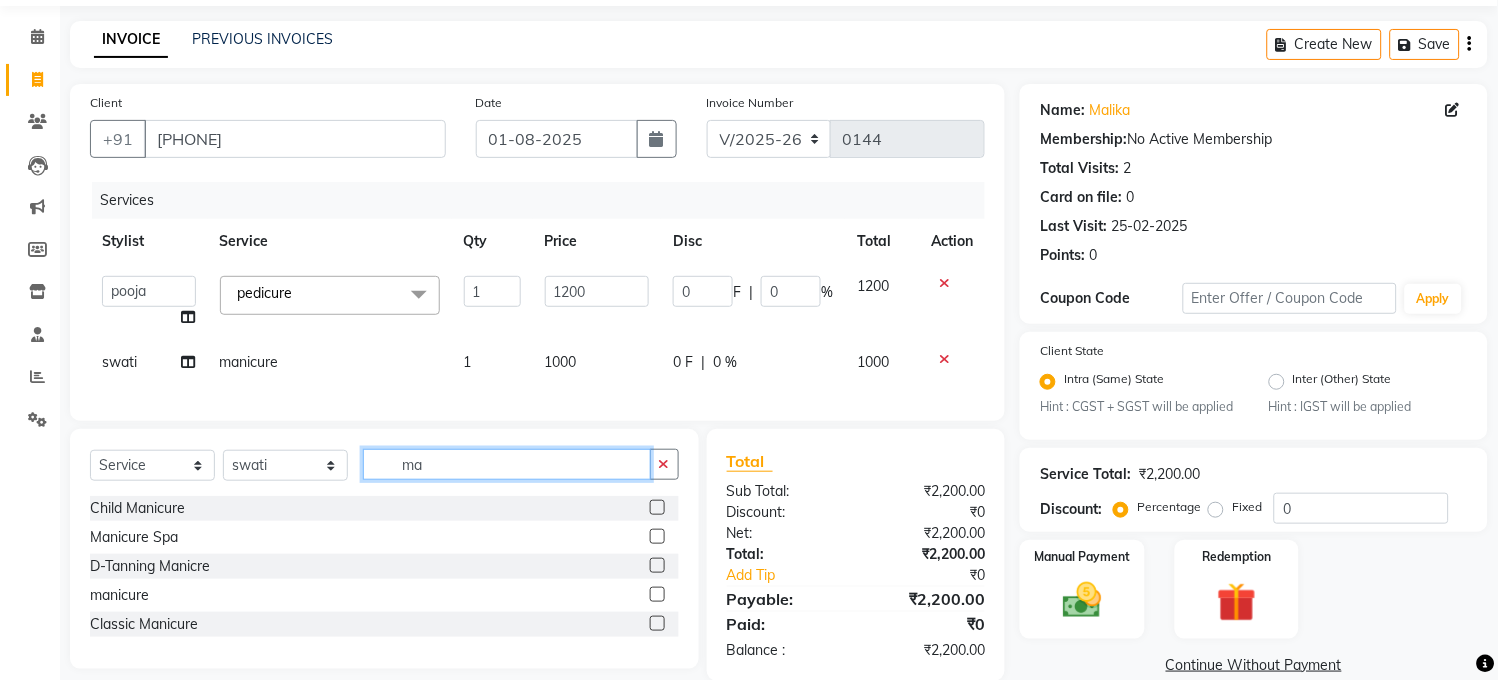 type on "m" 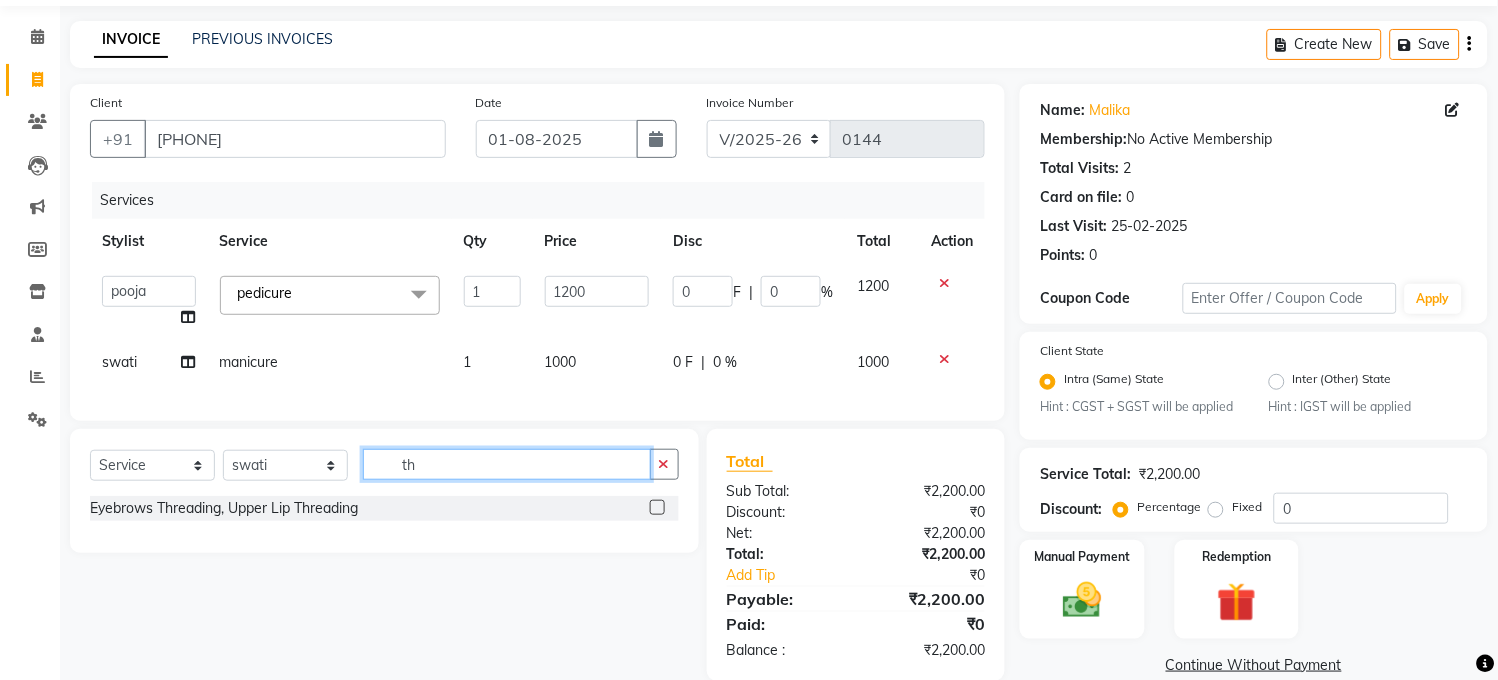 type on "t" 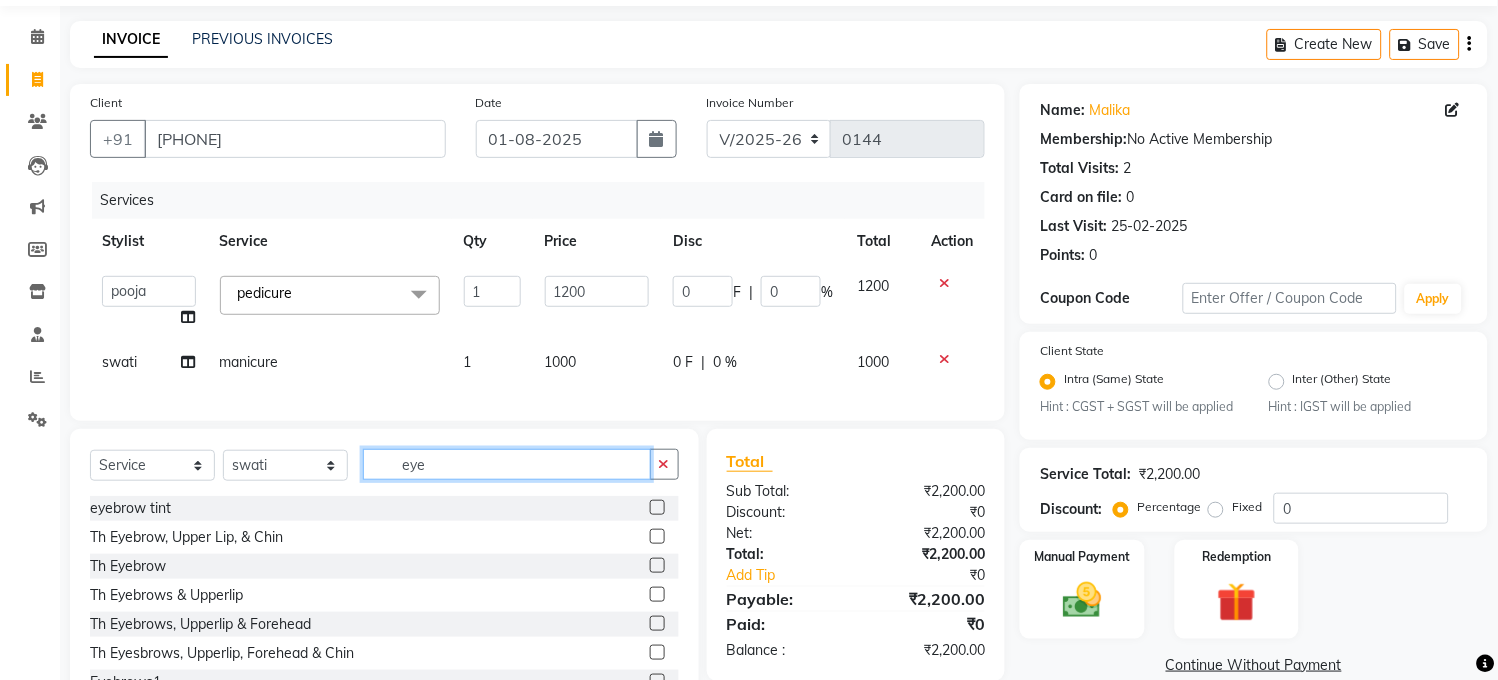 type on "eye" 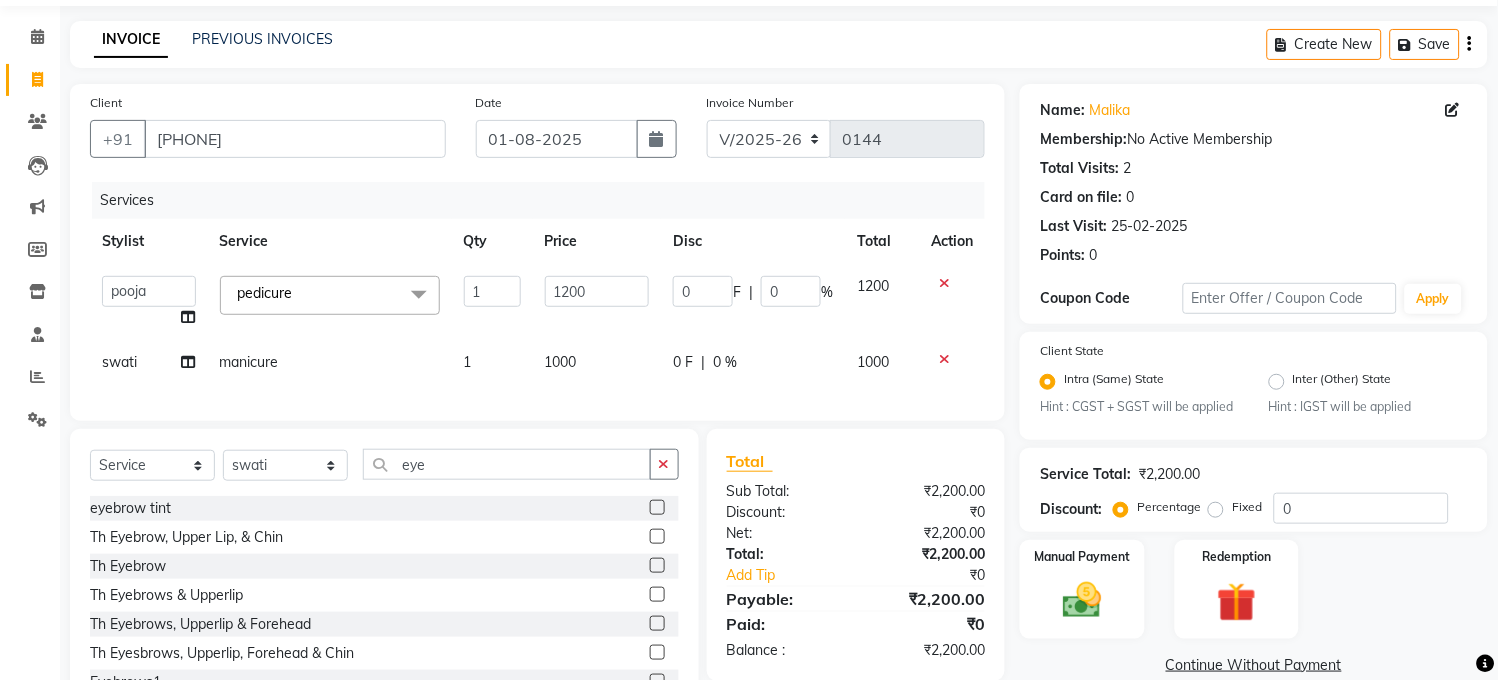 click 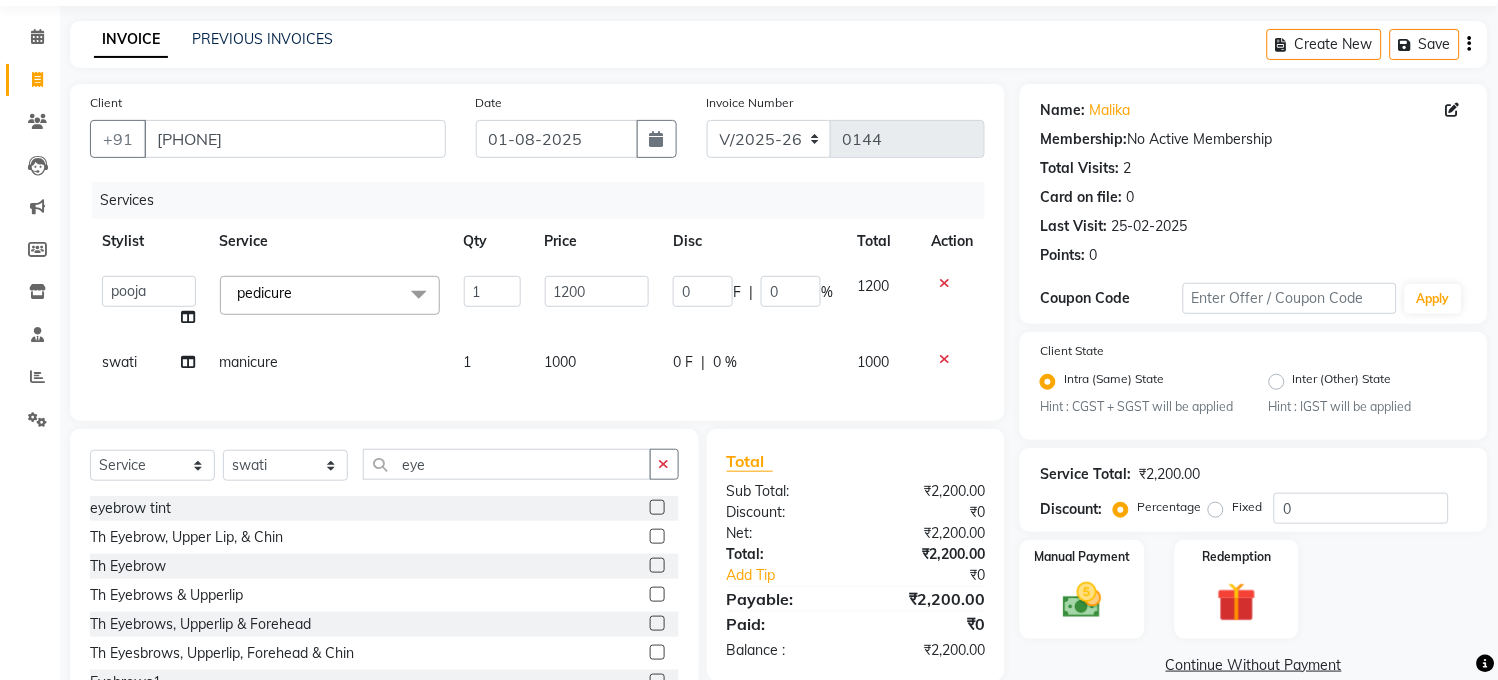 click at bounding box center (656, 566) 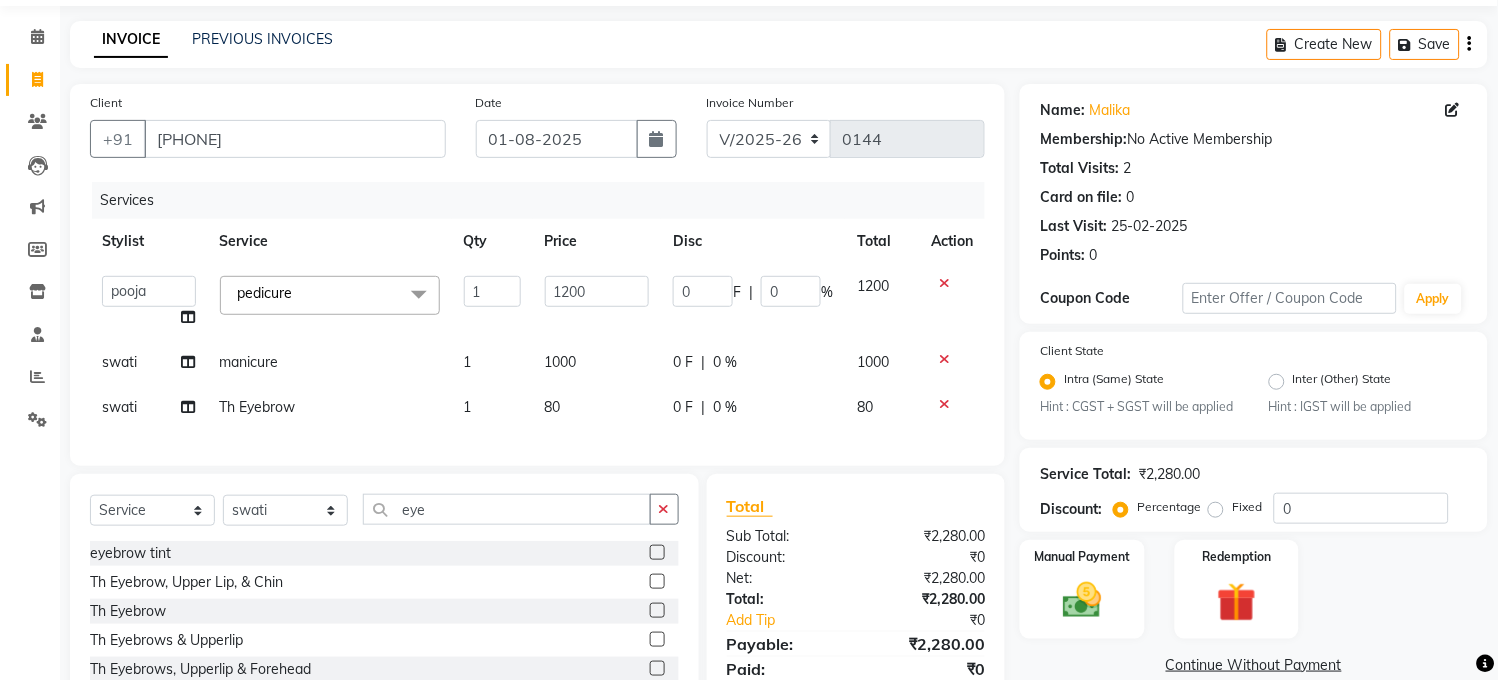 click 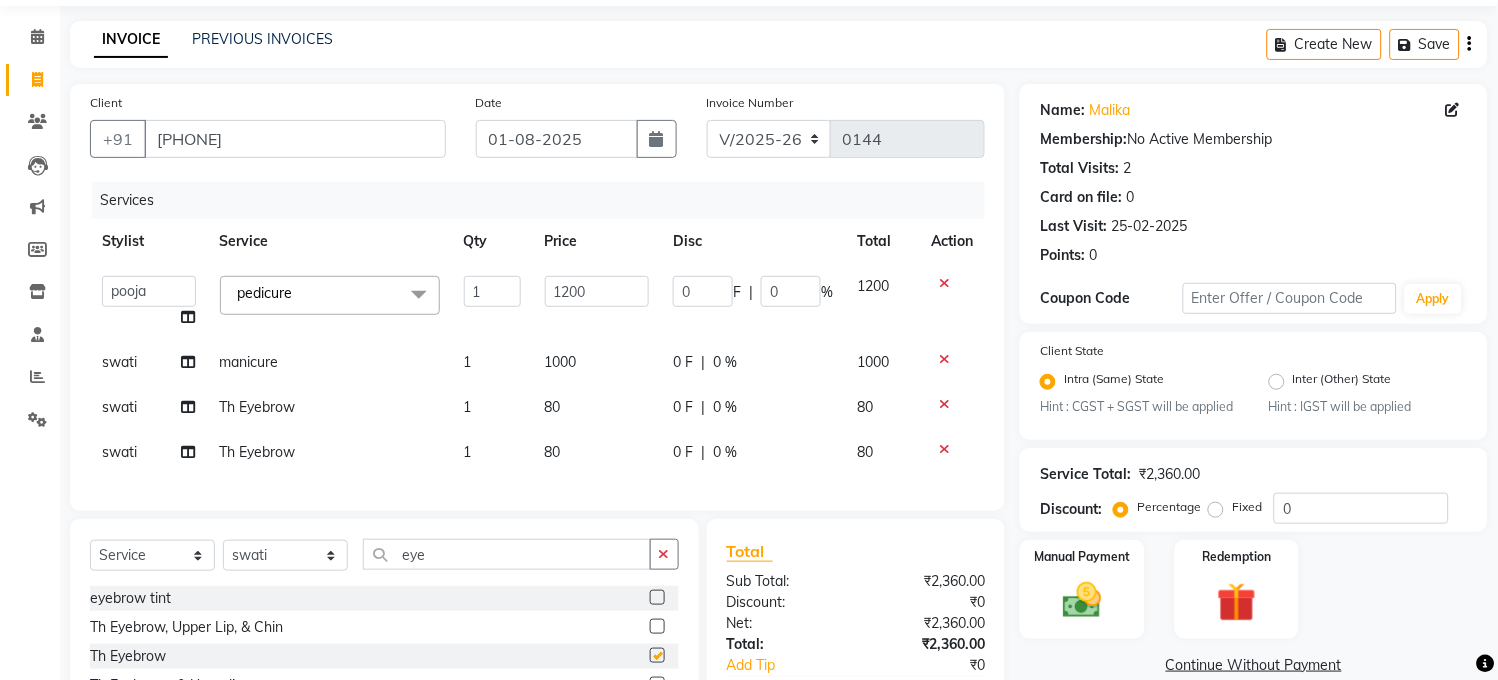 checkbox on "false" 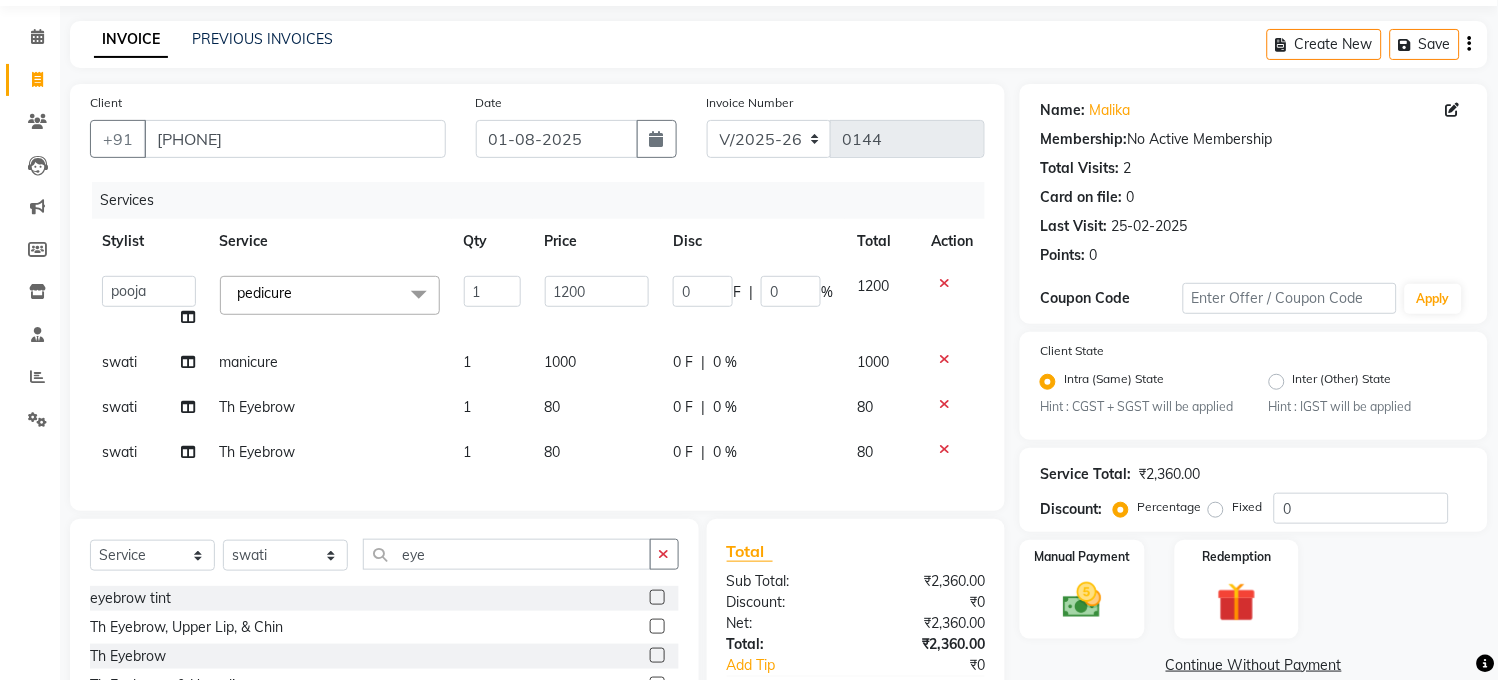 click 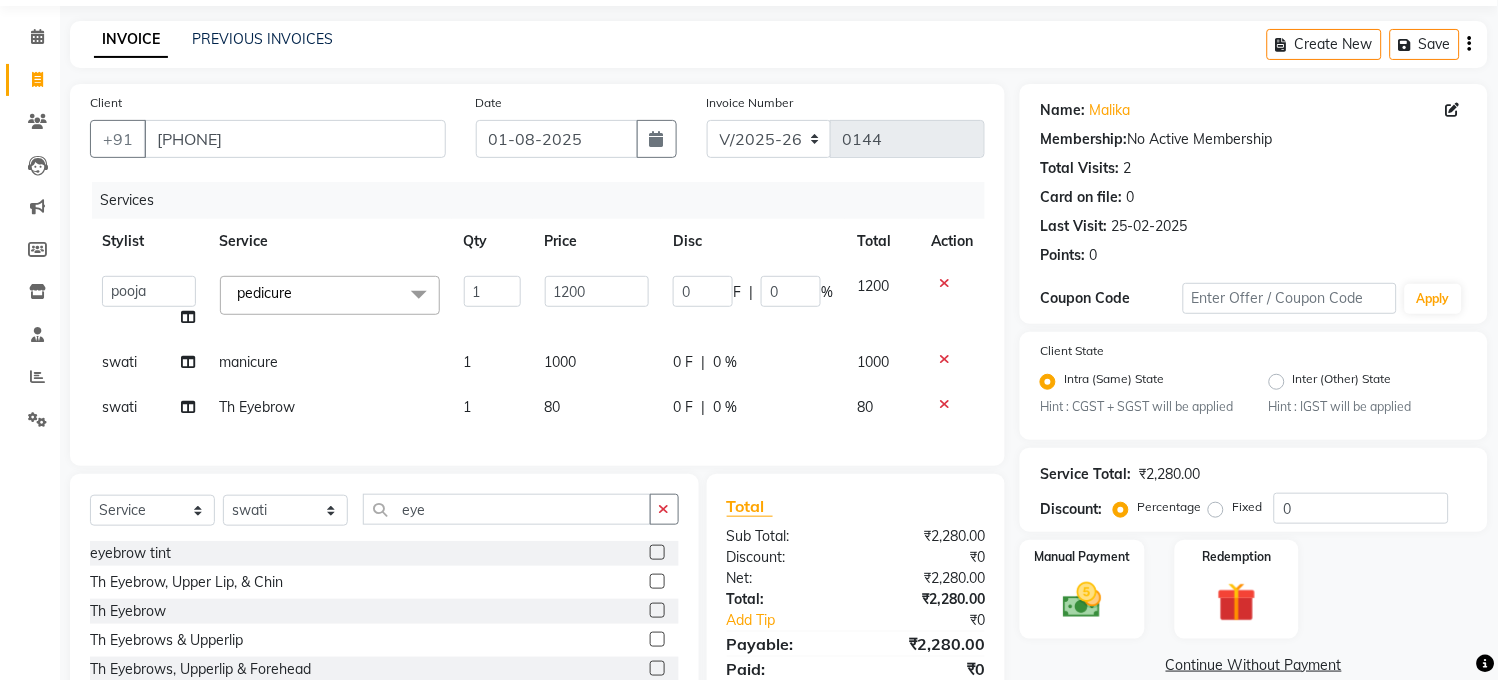 click on "80" 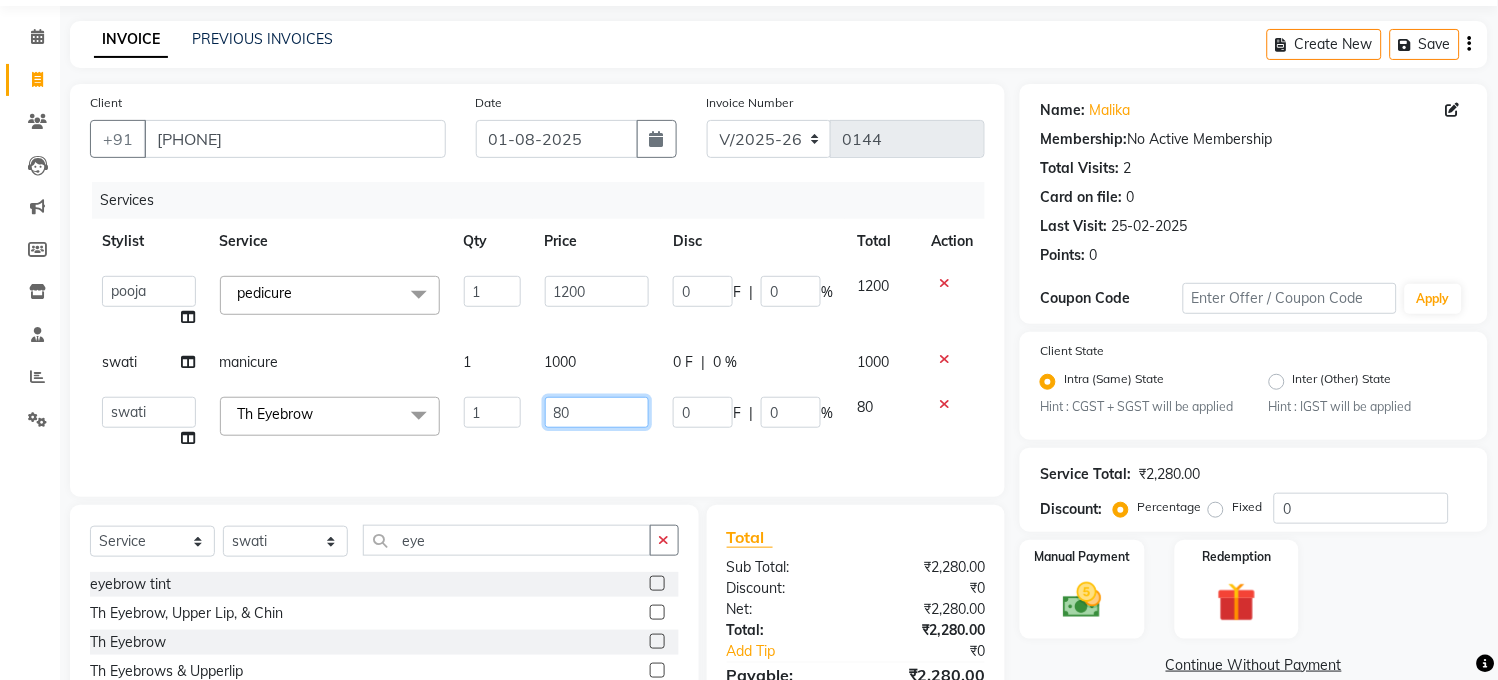 click on "80" 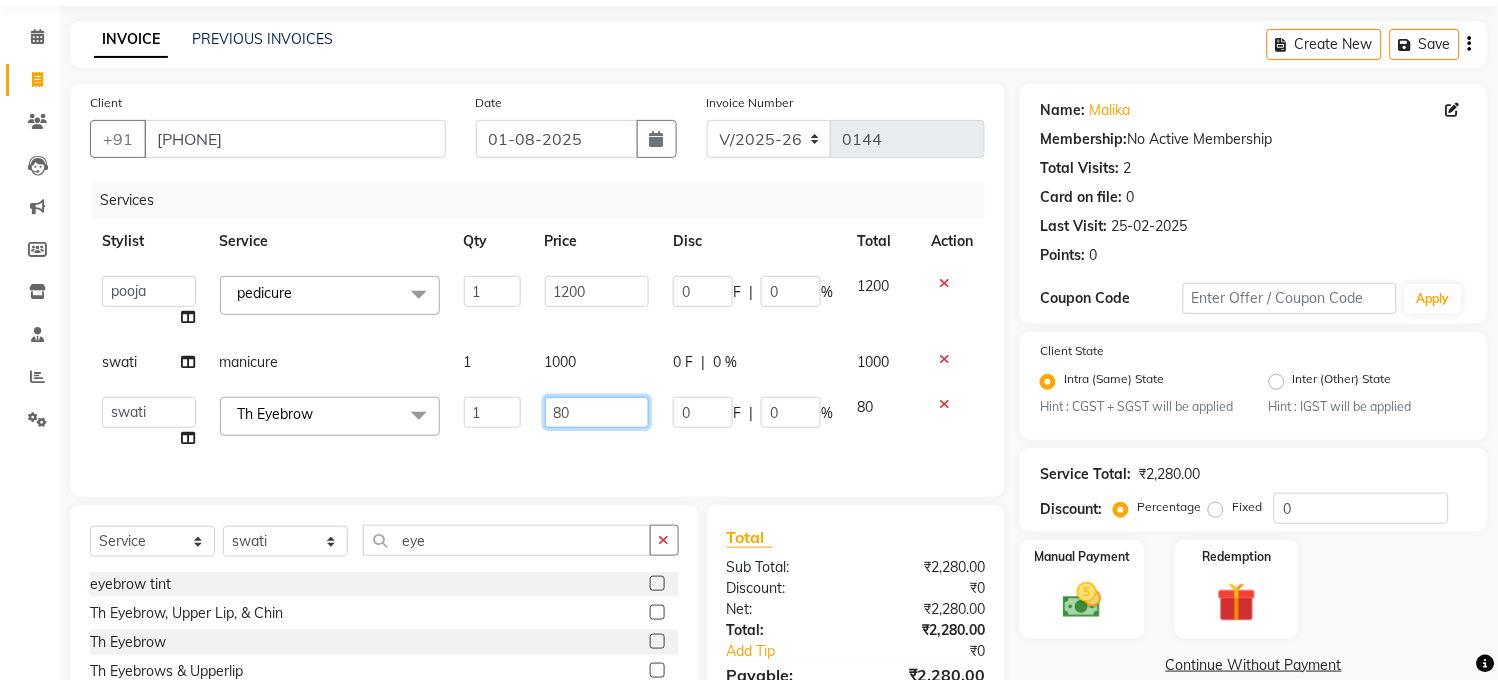 type on "8" 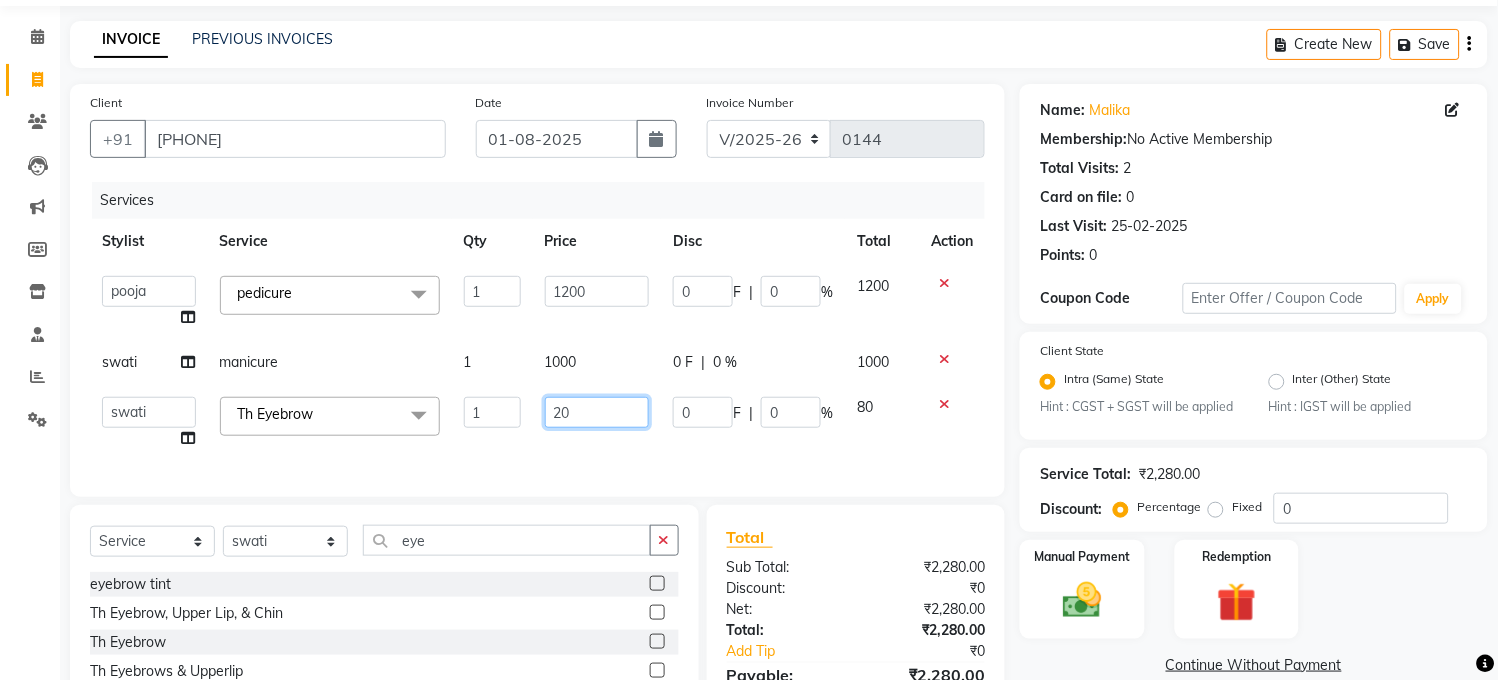 type on "200" 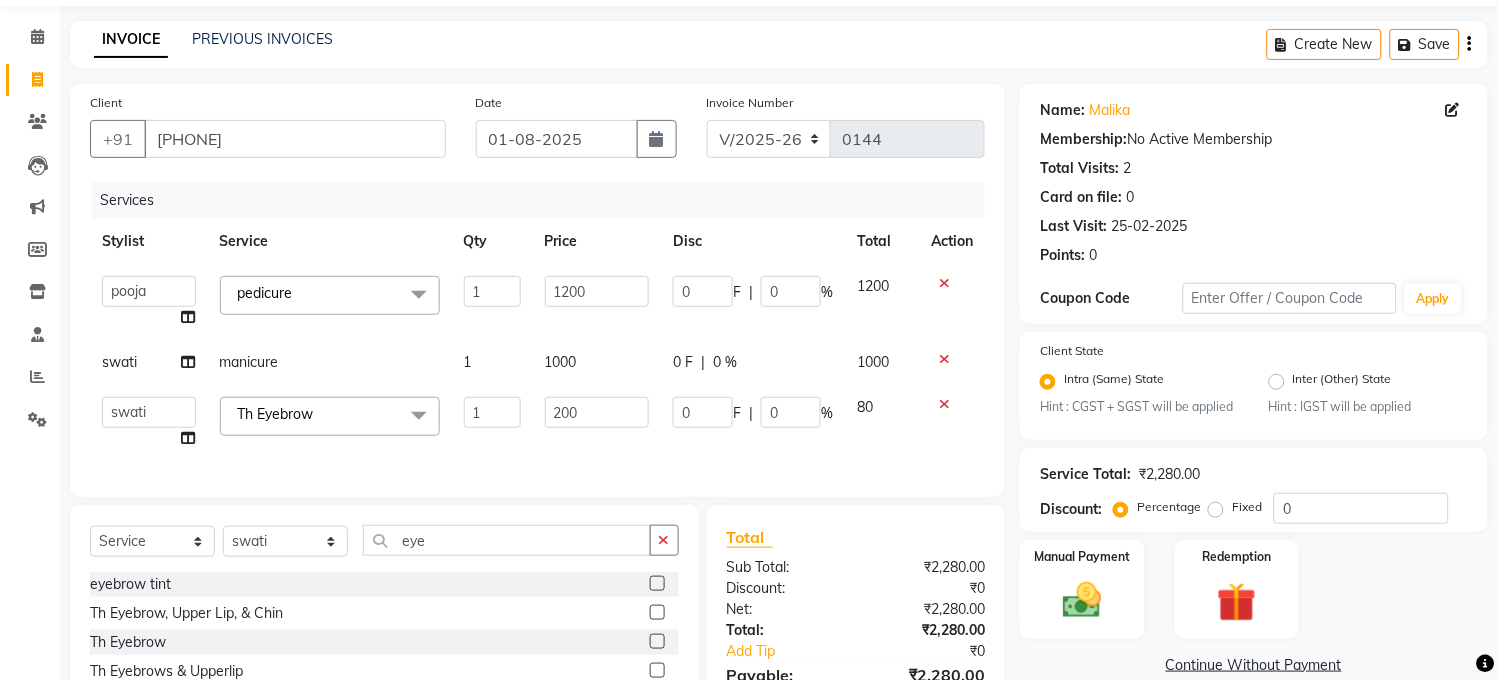 click on "Services Stylist Service Qty Price Disc Total Action [LAST NAME] [LAST NAME] [LAST NAME] [LAST NAME] [LAST NAME] pedicure x Blow Dry Regular Sr Blowdry With Ironing Sr Tong Jr Blowdry With Ironing Jr Blow Dry Outcurls Sr Blow Dry Regular Jr Tong Sr Outcurls Jr crown highligts highlights full colour botox treatment blow dry d tan faciak foot bleach eyebrow tint low lights shine treatment perm gel removal gel polish O Face Clean Fn Face Clean Natural Oil Face Clean Jn Face Clean Normal Face Clean Expresso Face Clean Face Clean Fusion Face Clean Arms D-Tan Organix Natural Spa Back Exfoliating Back D-Tan Body Exfoliating With Pack Body Exfoliating Renewc X-Tenso Davines Rc Chronicle Dandruff Treatment Nashi Filler Treatment Smart Bond Repair Treatment Power Mix* 1 Davines Hair Treatment Power Dose Pro Longer Keretin Straightening crown roots loreal spa fibre clinix fibre bond nashi treatment moroccon treatment FRONT KERATIN Bk Line B Peel Bum Wax Full Legs (Rica) Arms & Underarms (Rica) Underarms (Rica) Half Legs (Rica) bk wax" 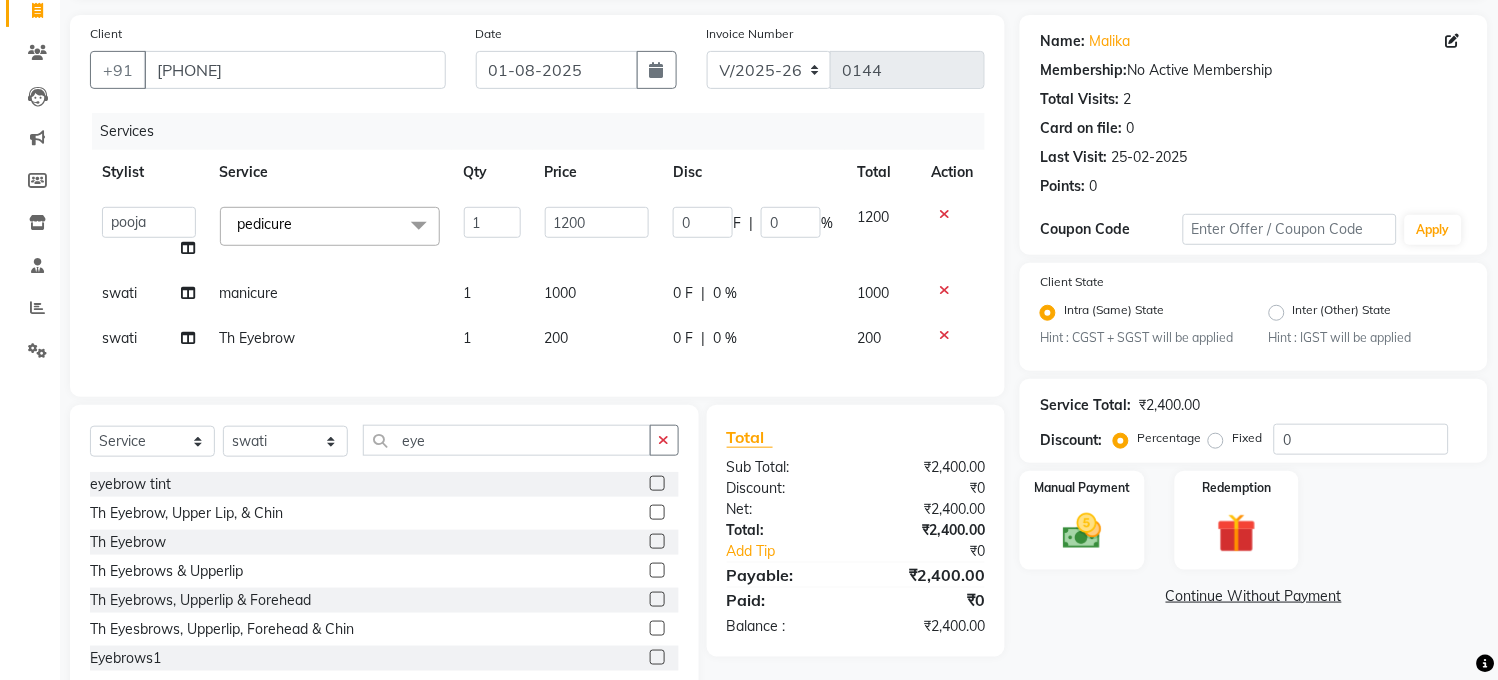 scroll, scrollTop: 204, scrollLeft: 0, axis: vertical 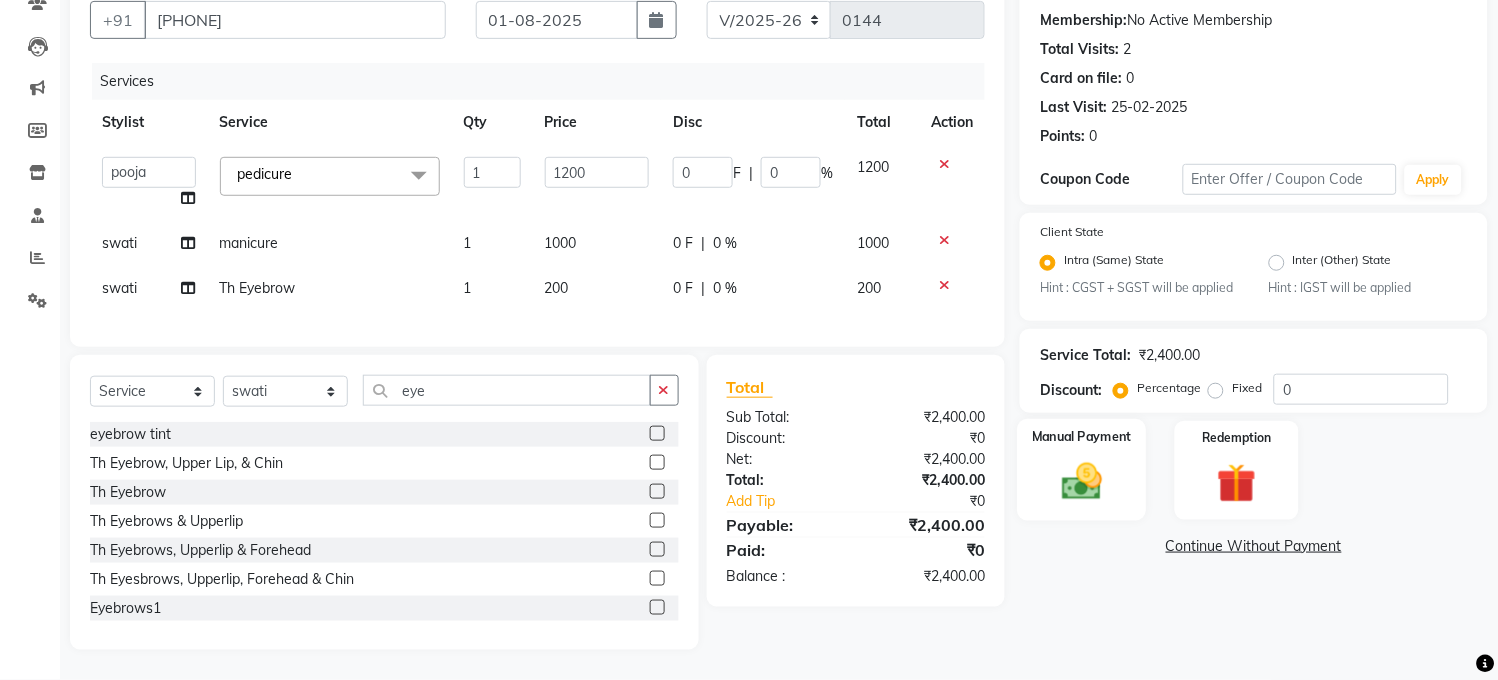 click 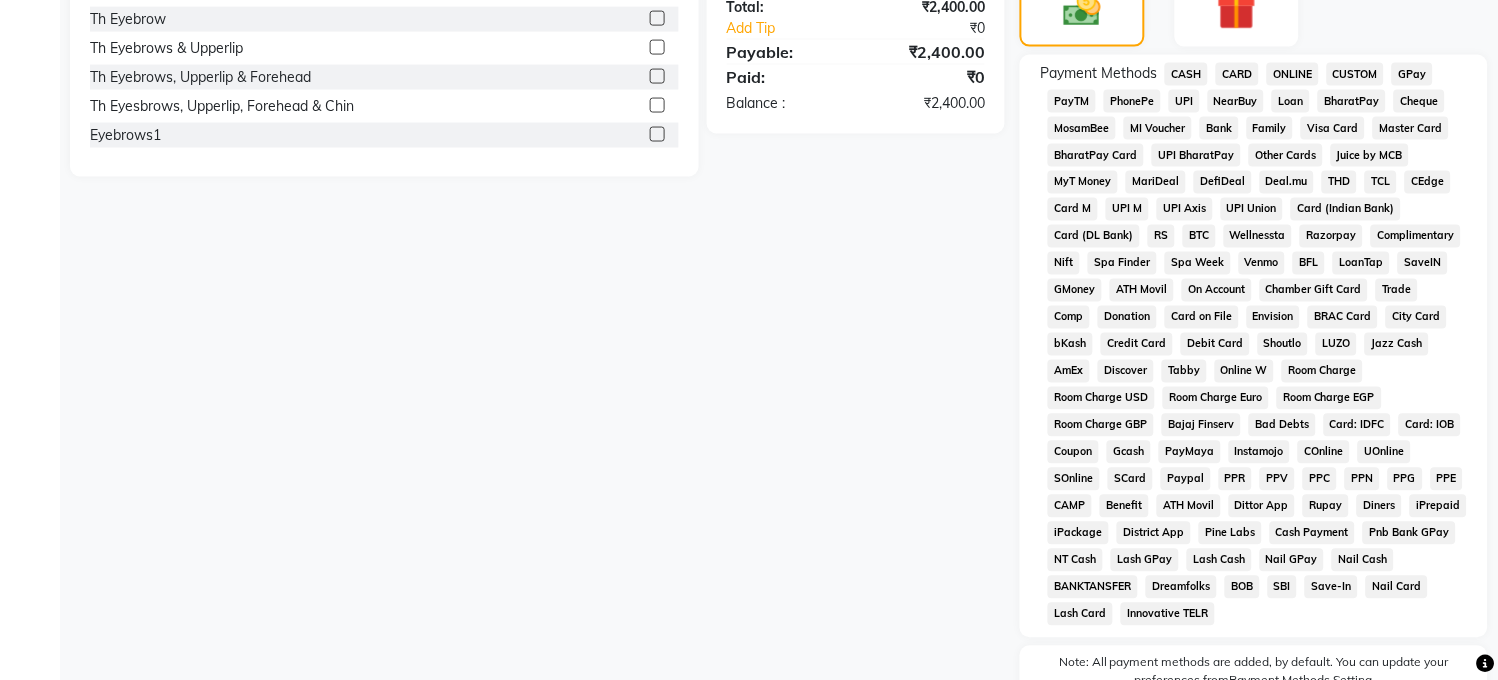 scroll, scrollTop: 661, scrollLeft: 0, axis: vertical 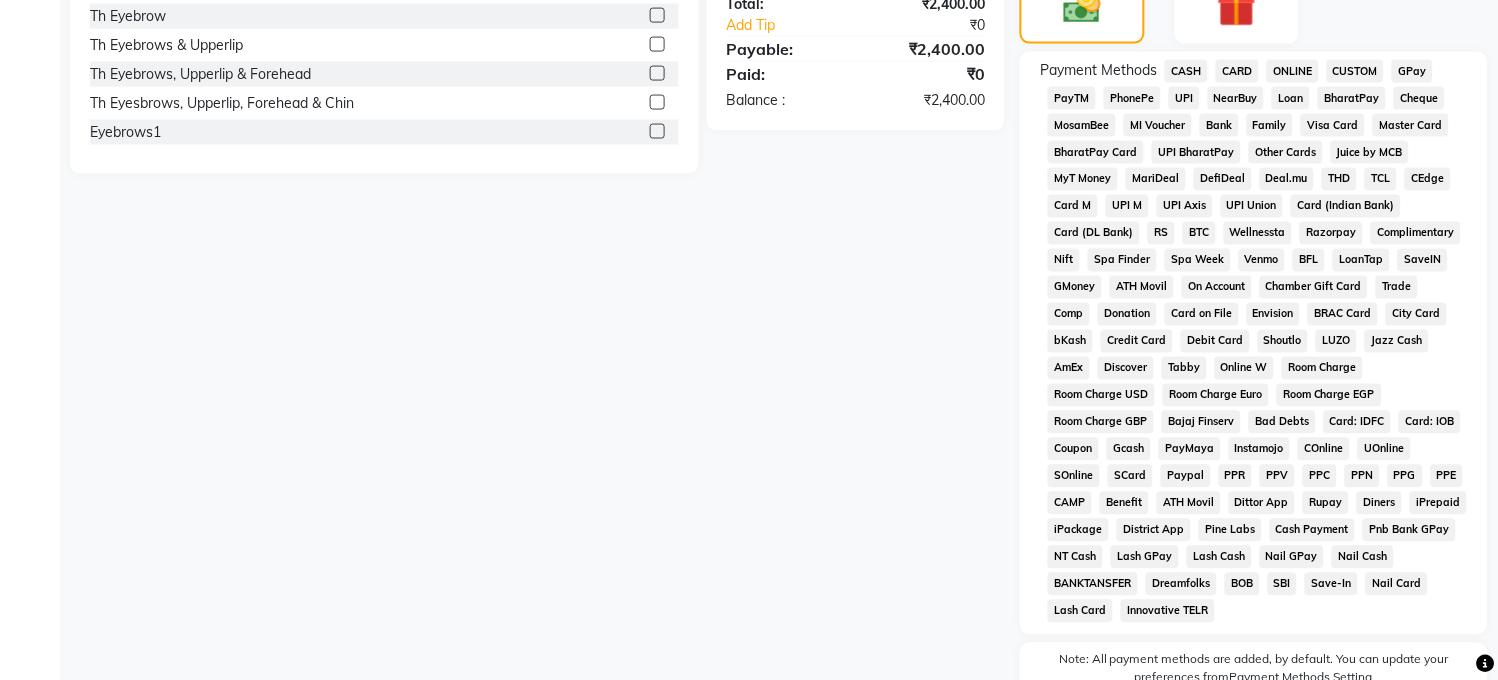 click on "CARD" 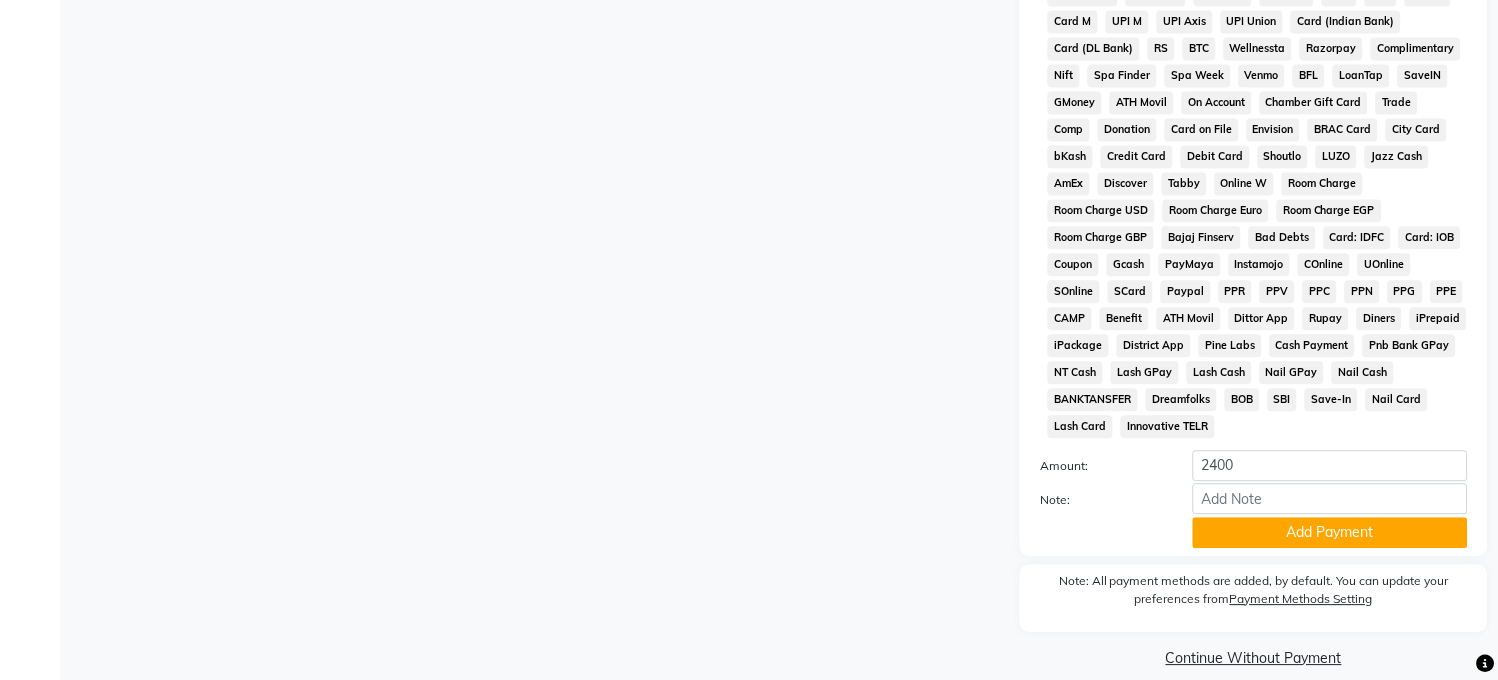 scroll, scrollTop: 893, scrollLeft: 0, axis: vertical 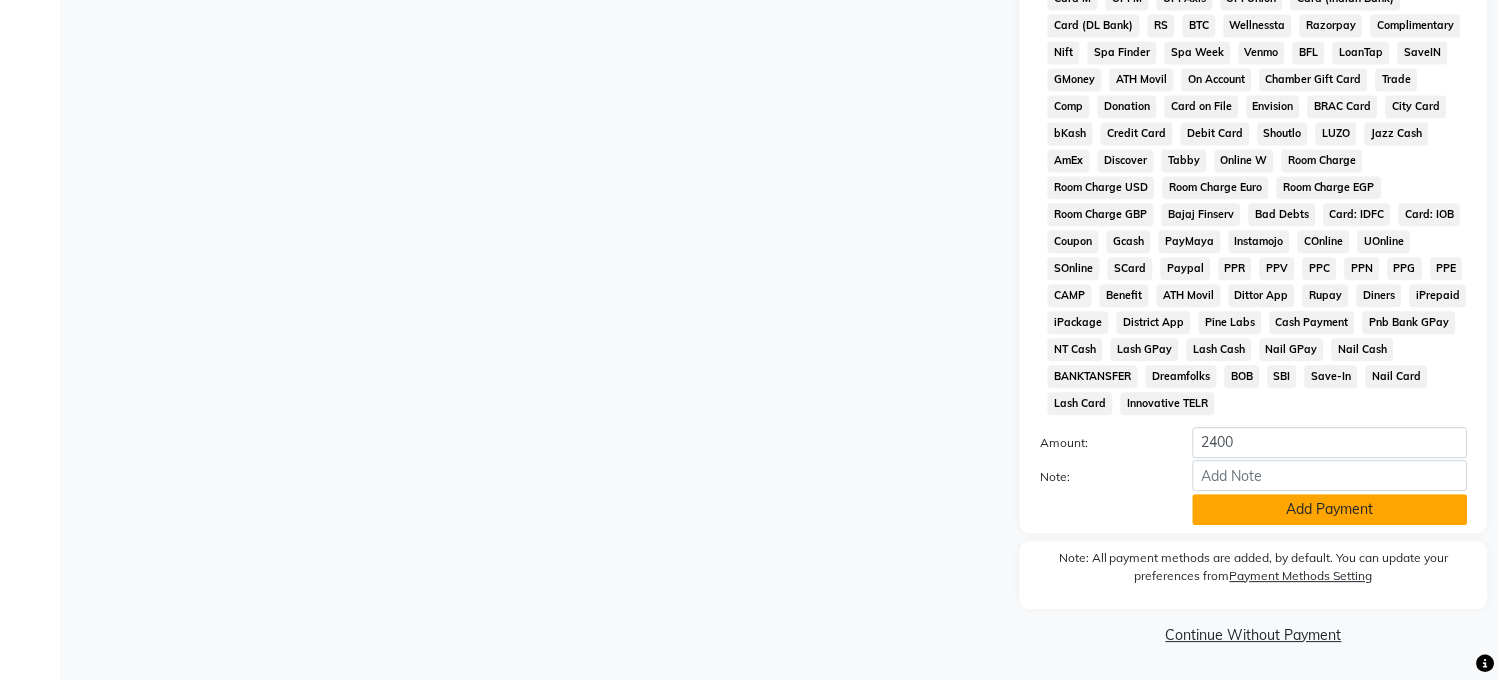 click on "Add Payment" 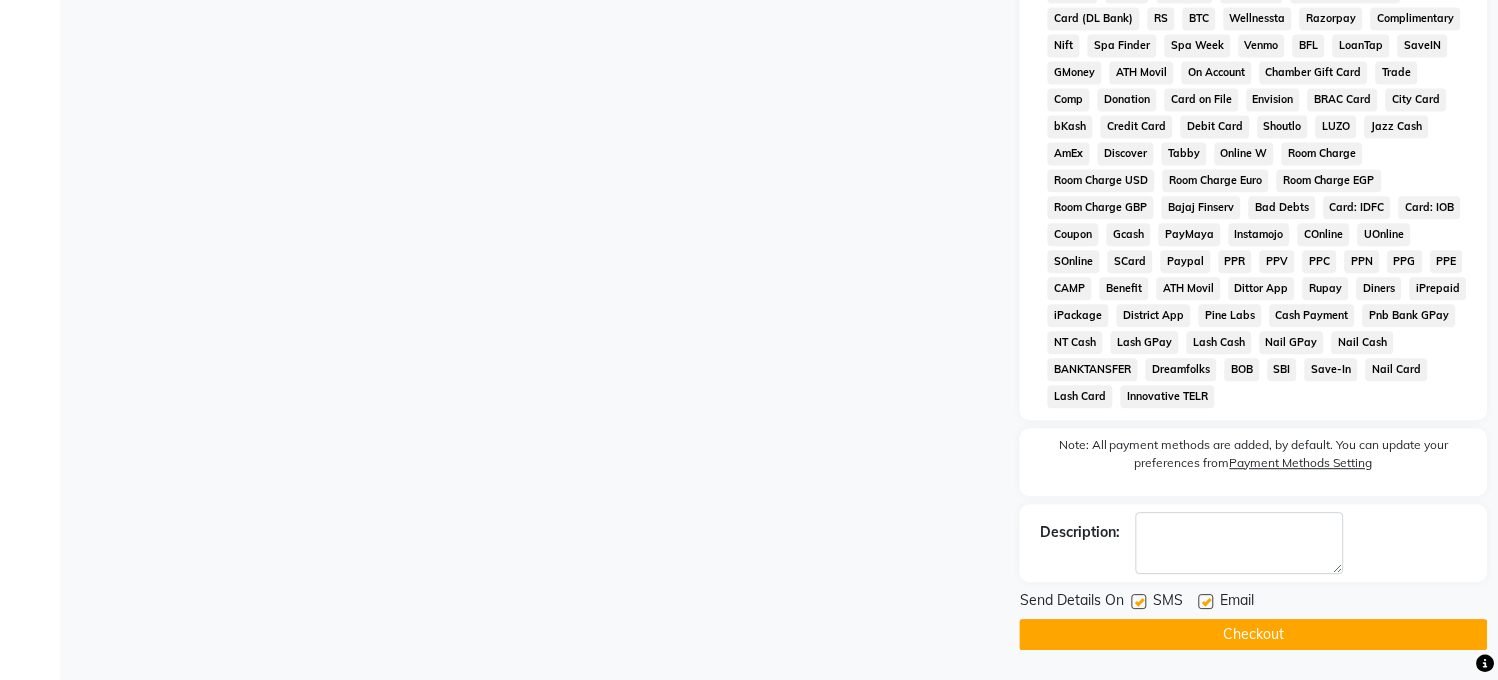 click 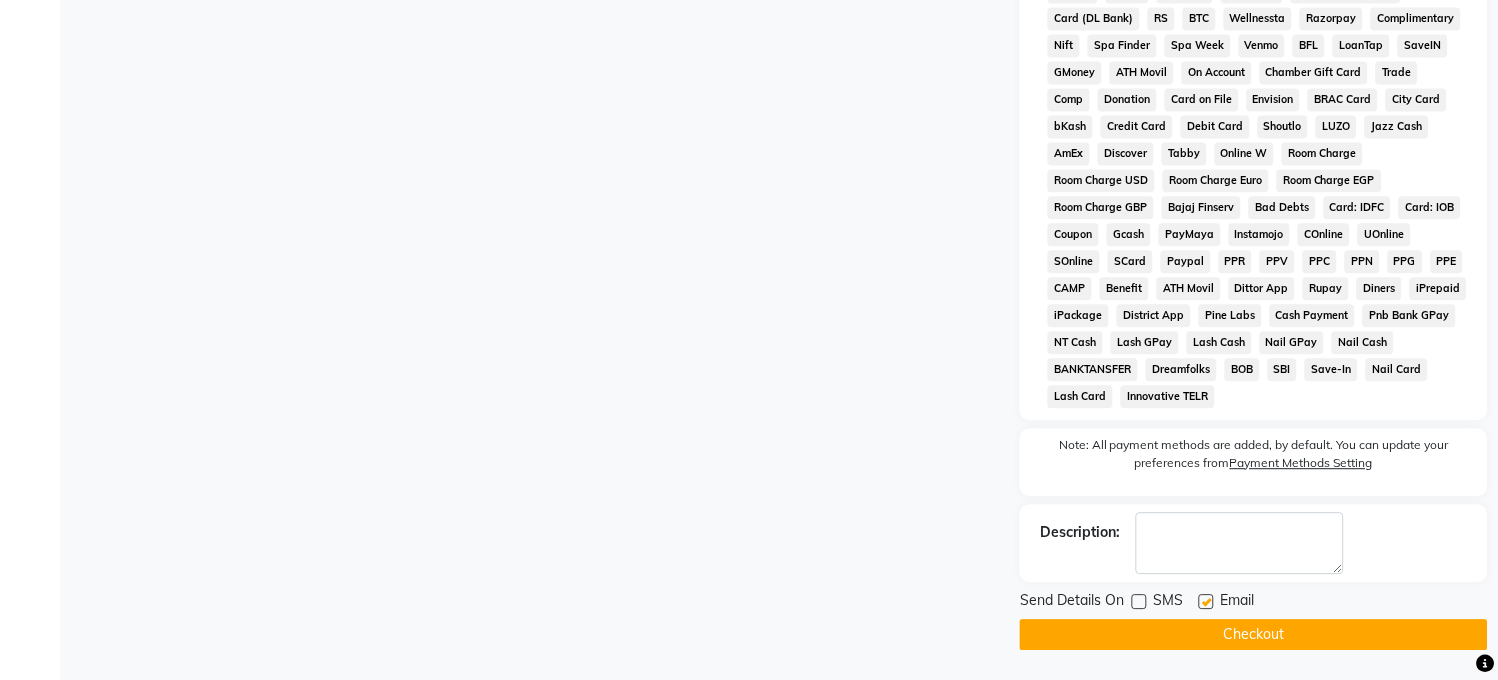 click 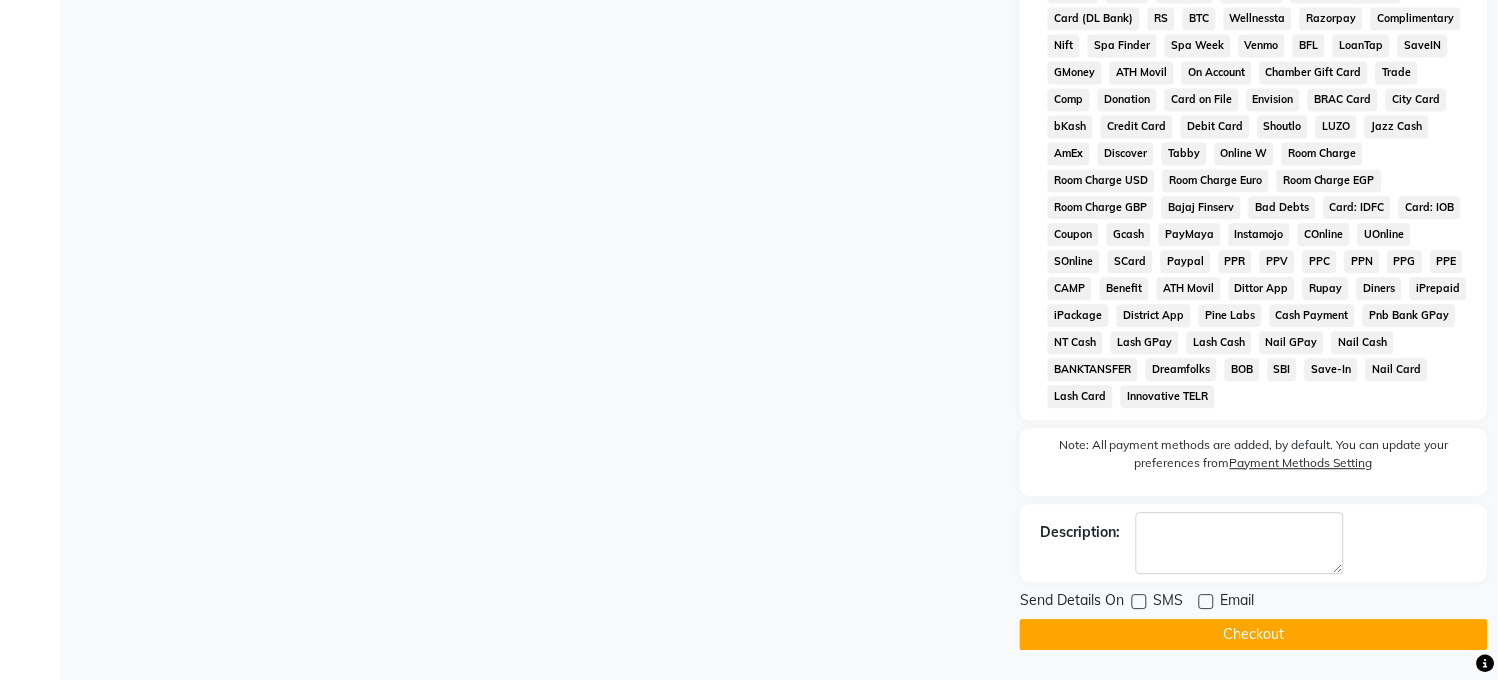 click on "INVOICE PREVIOUS INVOICES Create New Save Client +91 [PHONE] Date 01-08-2025 Invoice Number V/2025 V/2025-26 0144 Services Stylist Service Qty Price Disc Total Action [LAST NAME] [LAST NAME] [LAST NAME] [LAST NAME] [LAST NAME] pedicure x Blow Dry Regular Sr Blowdry With Ironing Sr Tong Jr Blowdry With Ironing Jr Blow Dry Outcurls Sr Blow Dry Regular Jr Tong Sr Outcurls Jr crown highligts highlights full colour botox treatment blow dry d tan faciak foot bleach eyebrow tint low lights shine treatment perm gel removal gel polish O Face Clean Fn Face Clean Natural Oil Face Clean Jn Face Clean Normal Face Clean Expresso Face Clean Face Clean Fusion Face Clean Arms D-Tan Organix Natural Spa Back Exfoliating Back D-Tan Body Exfoliating With Pack Body Exfoliating Renewc X-Tenso Davines Rc Chronicle Dandruff Treatment Nashi Filler Treatment Smart Bond Repair Treatment Power Mix* 1 Davines Hair Treatment Power Dose Pro Longer Keretin Straightening crown roots loreal spa fibre clinix fibre bond nashi treatment moroccon" 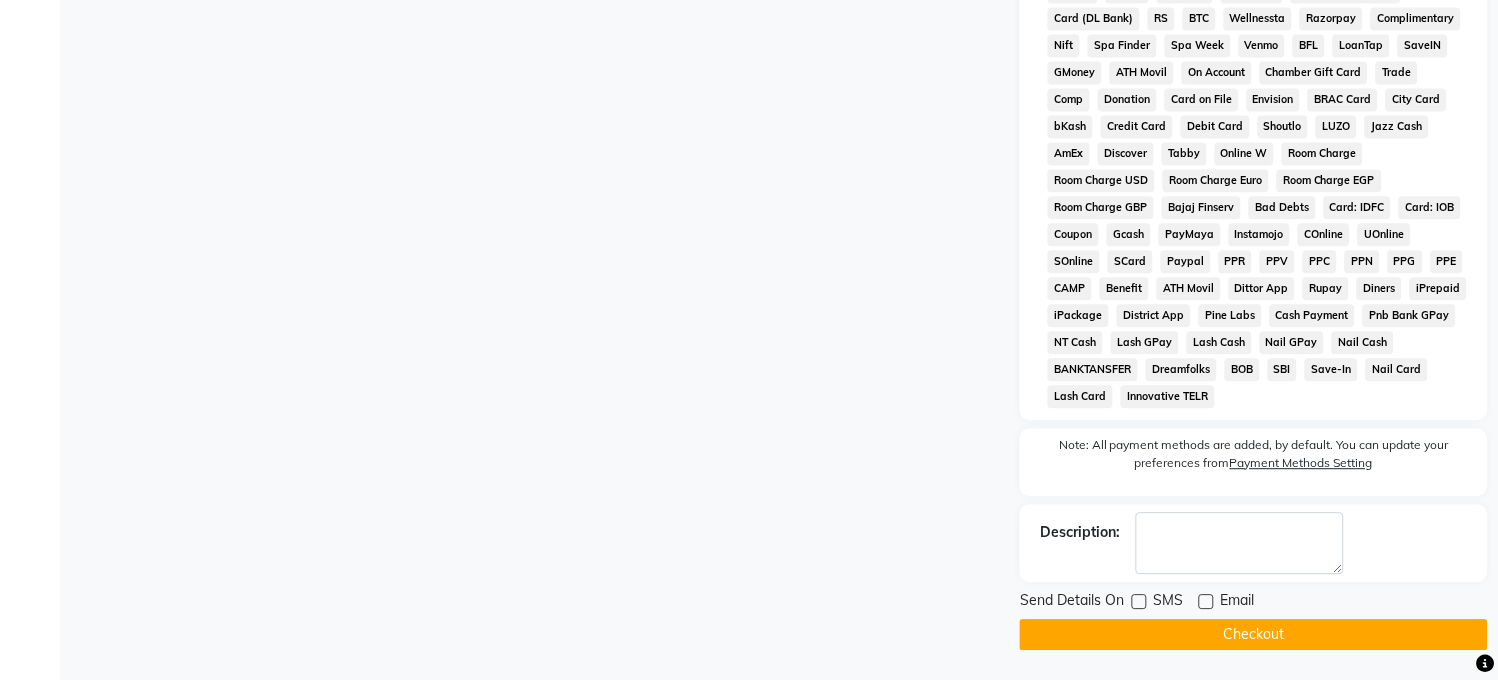 click on "Checkout" 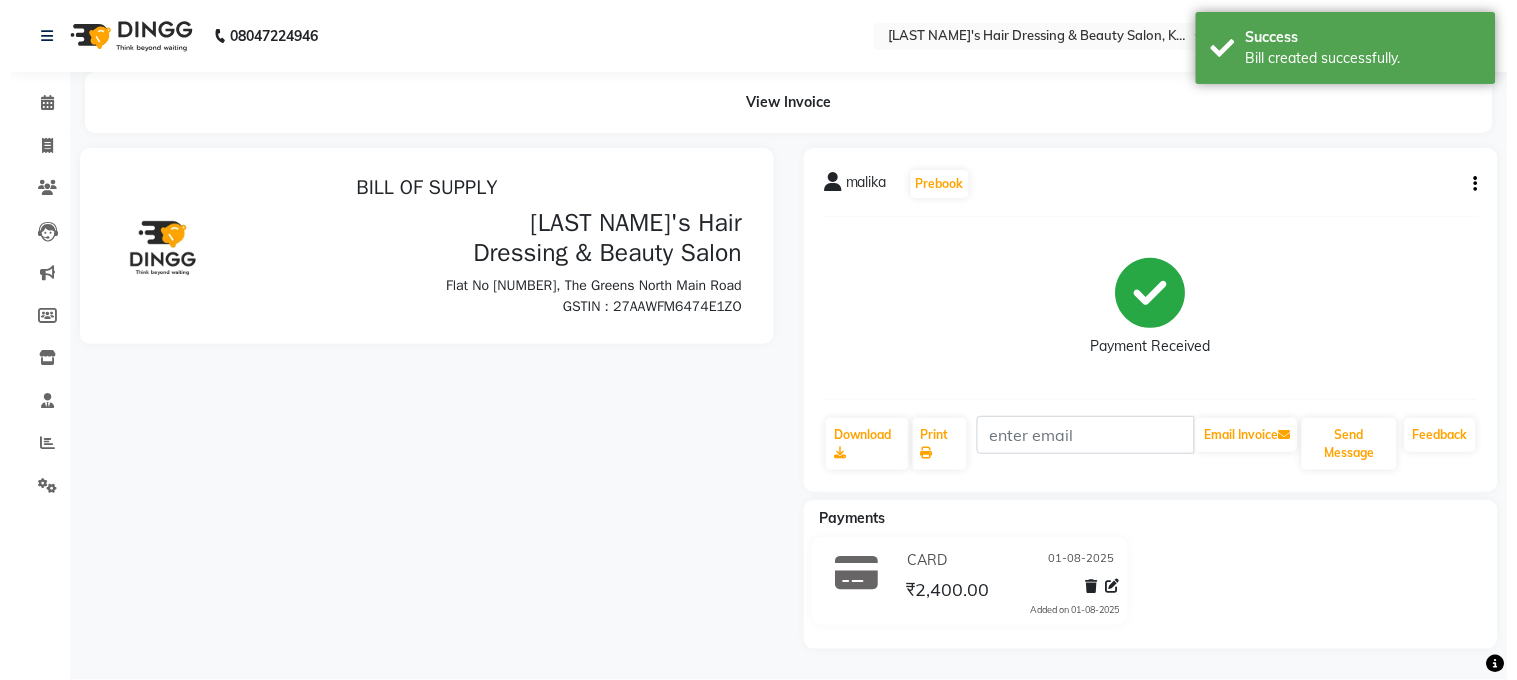 scroll, scrollTop: 0, scrollLeft: 0, axis: both 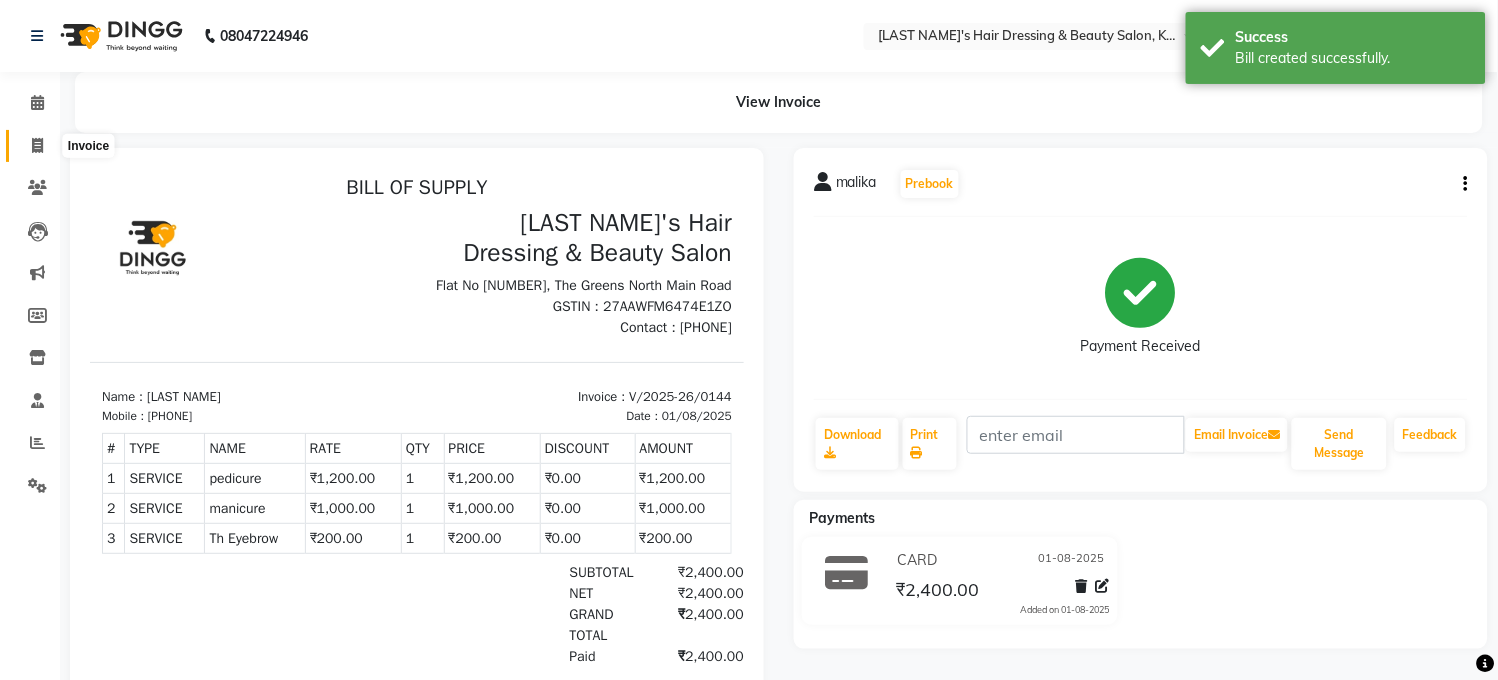 click 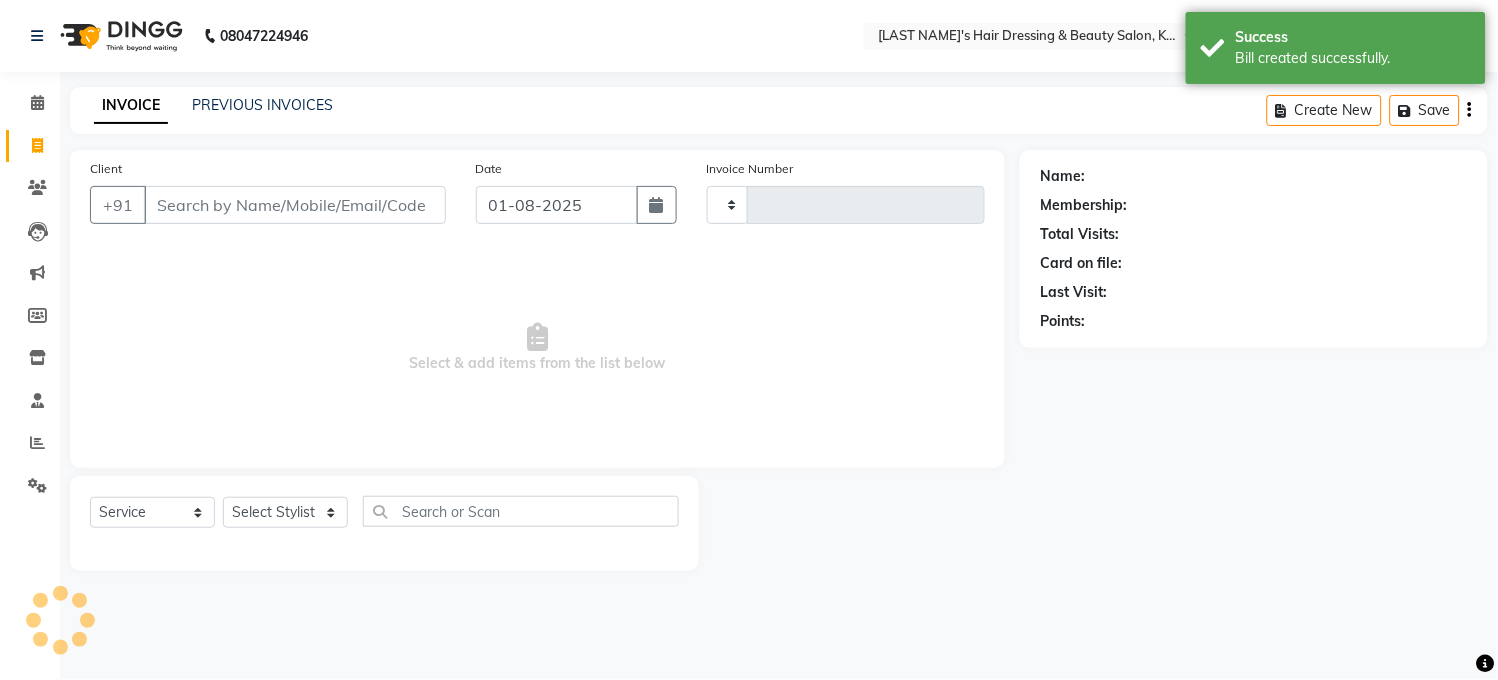 type on "0145" 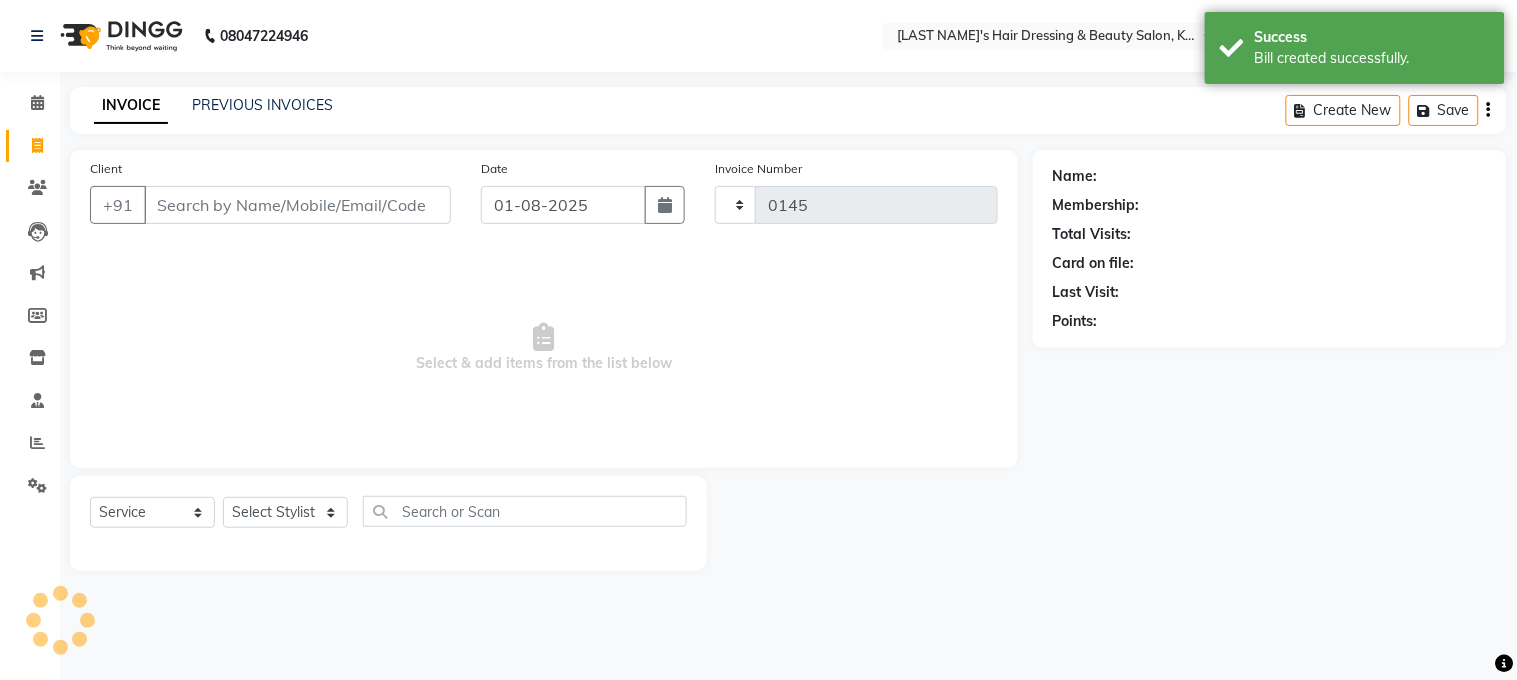 select on "4981" 